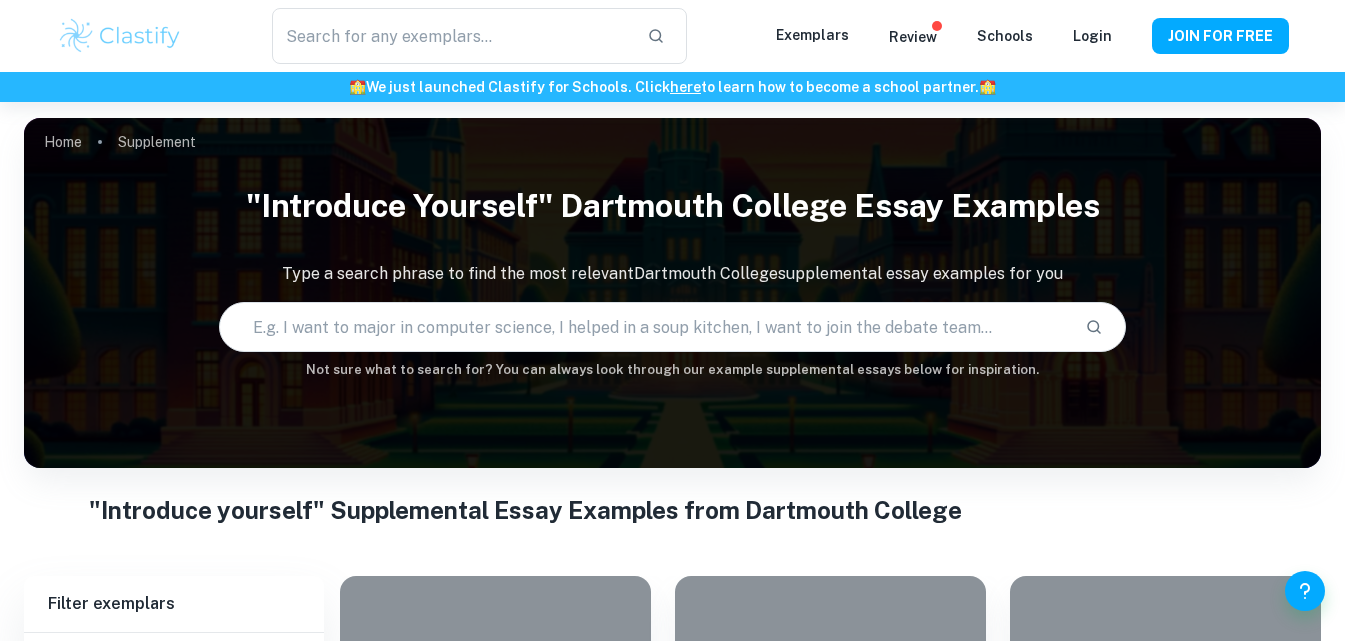 scroll, scrollTop: 0, scrollLeft: 0, axis: both 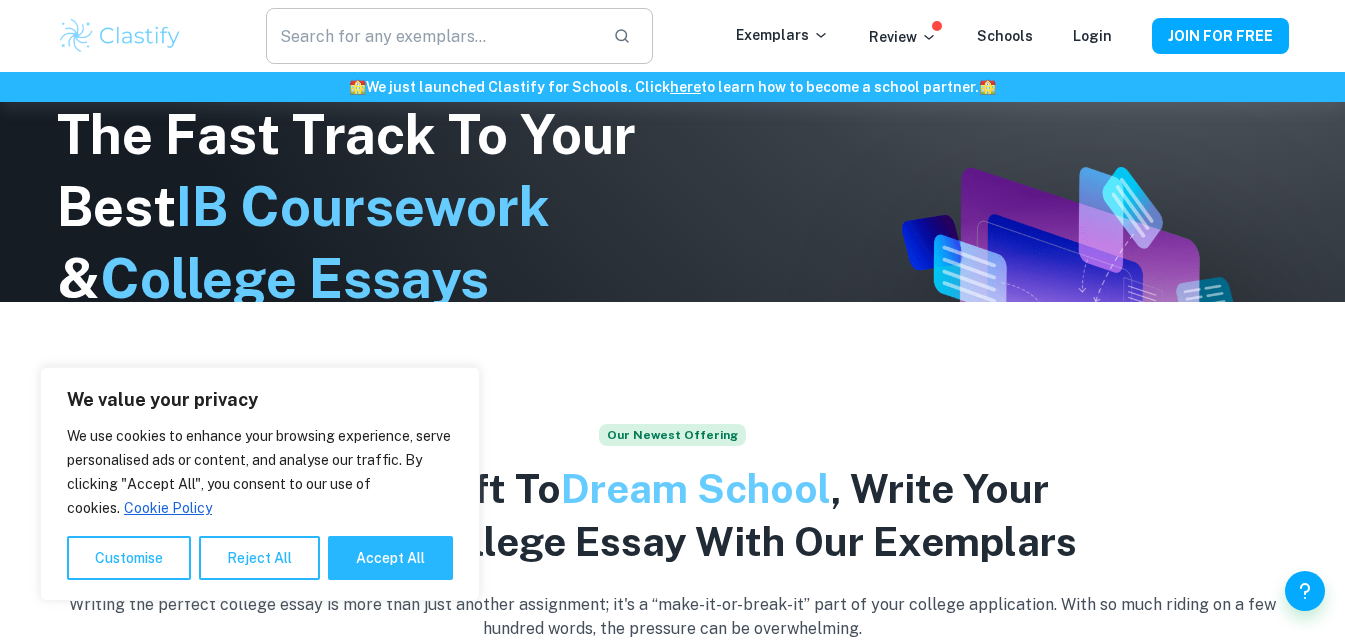 click at bounding box center (431, 36) 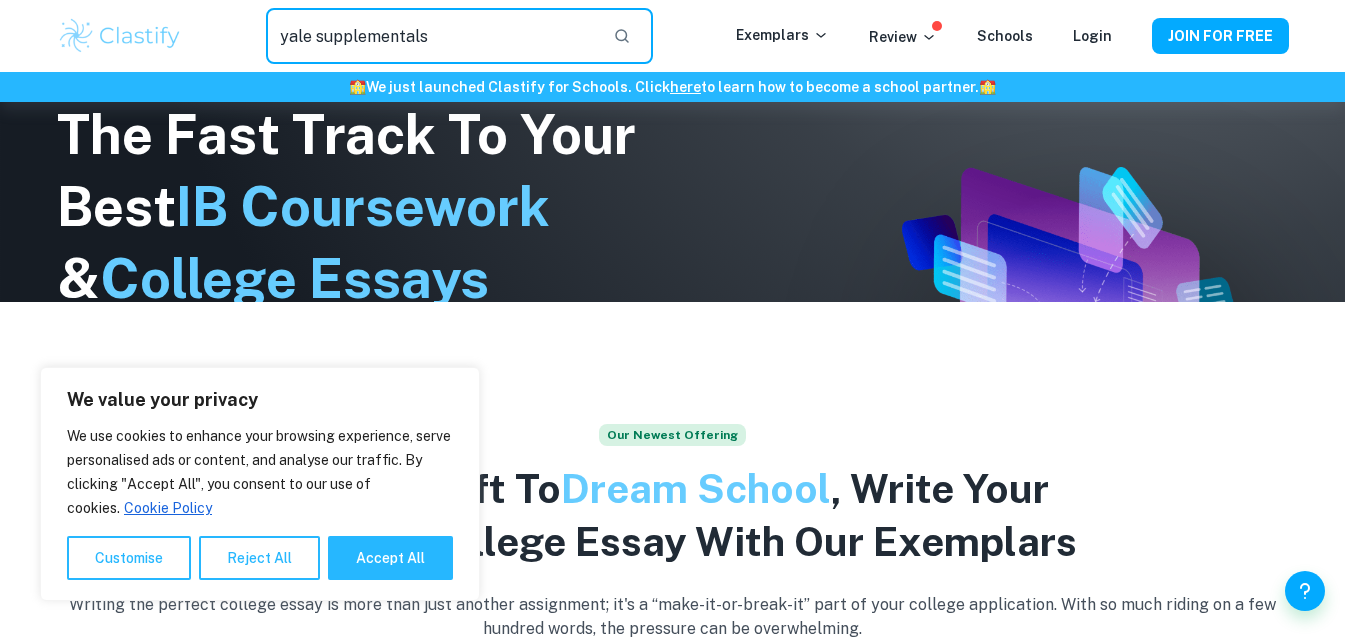 type on "yale supplementals" 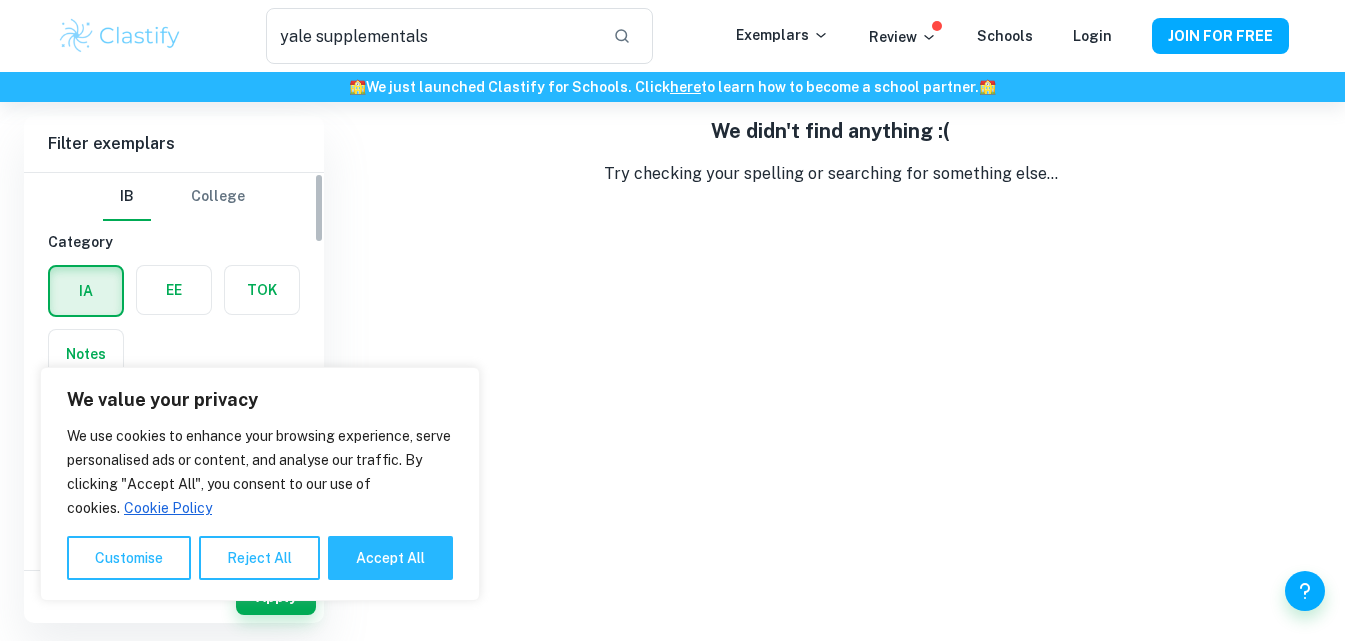 click on "College" at bounding box center (218, 197) 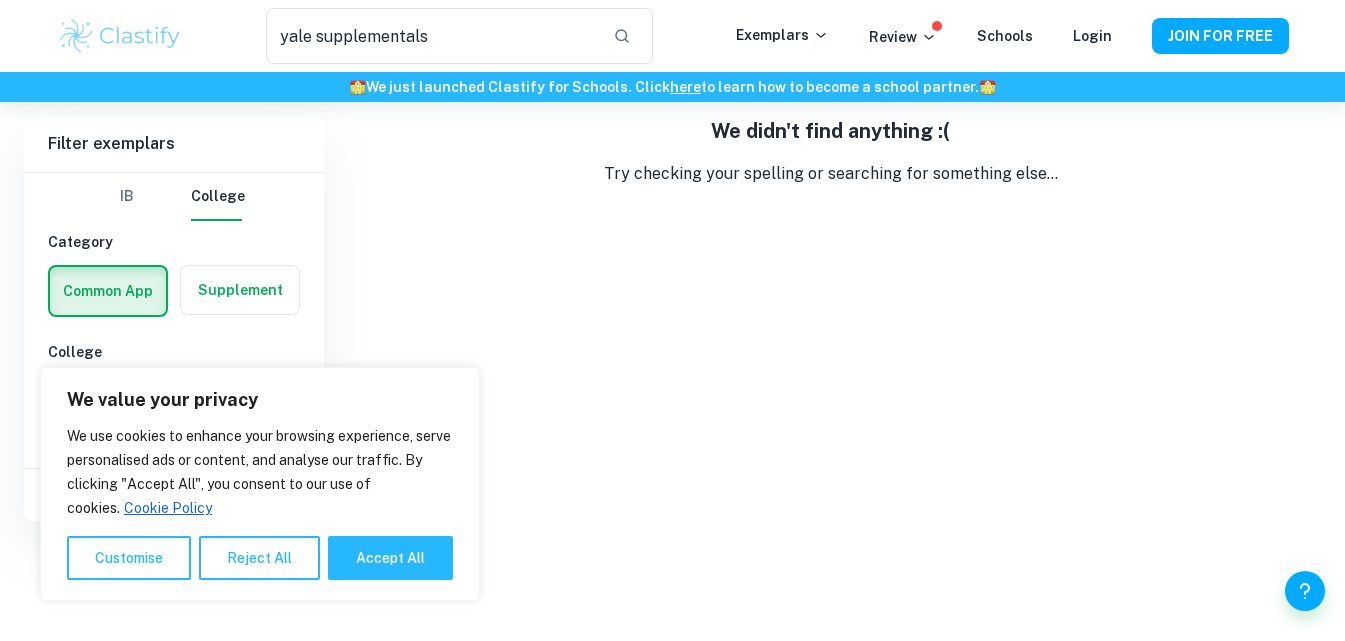 scroll, scrollTop: 0, scrollLeft: 0, axis: both 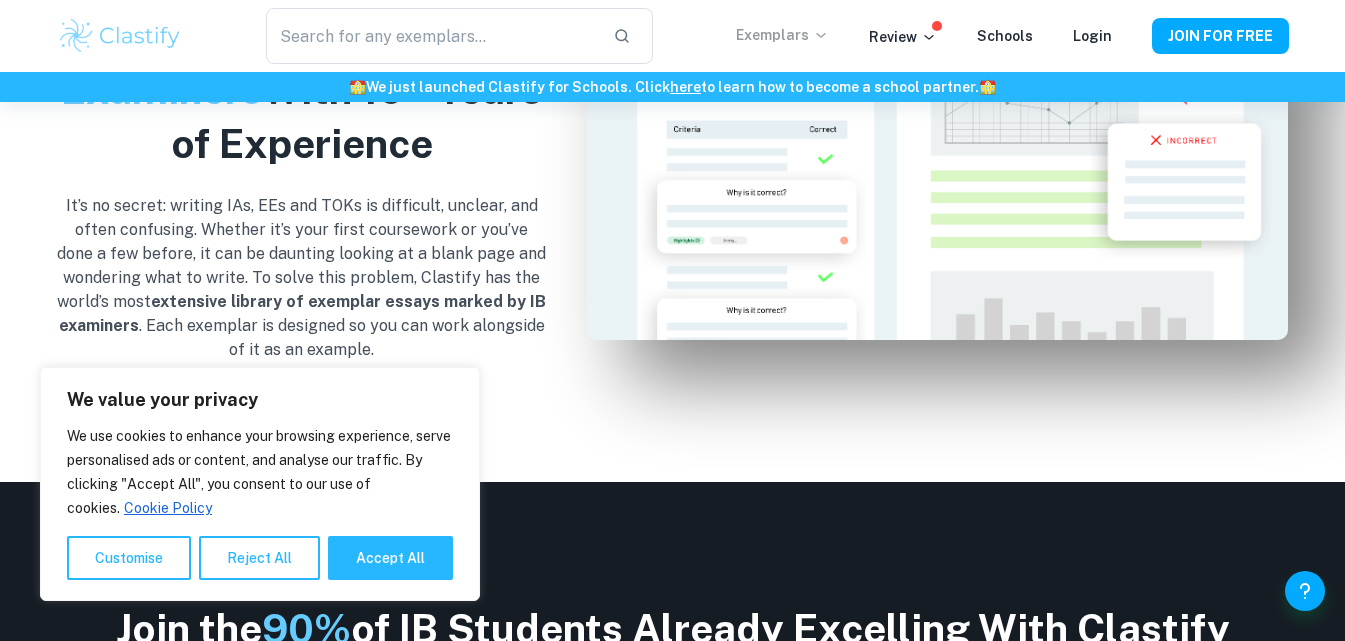 click 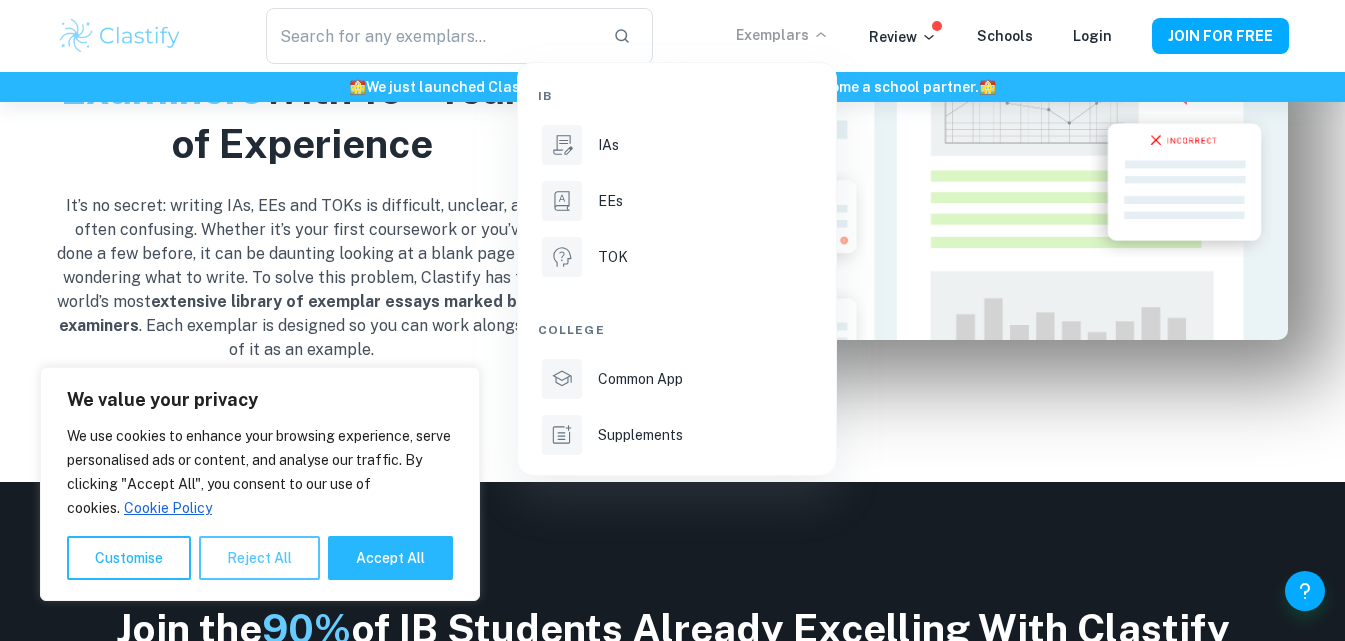 click on "Supplements" at bounding box center (640, 435) 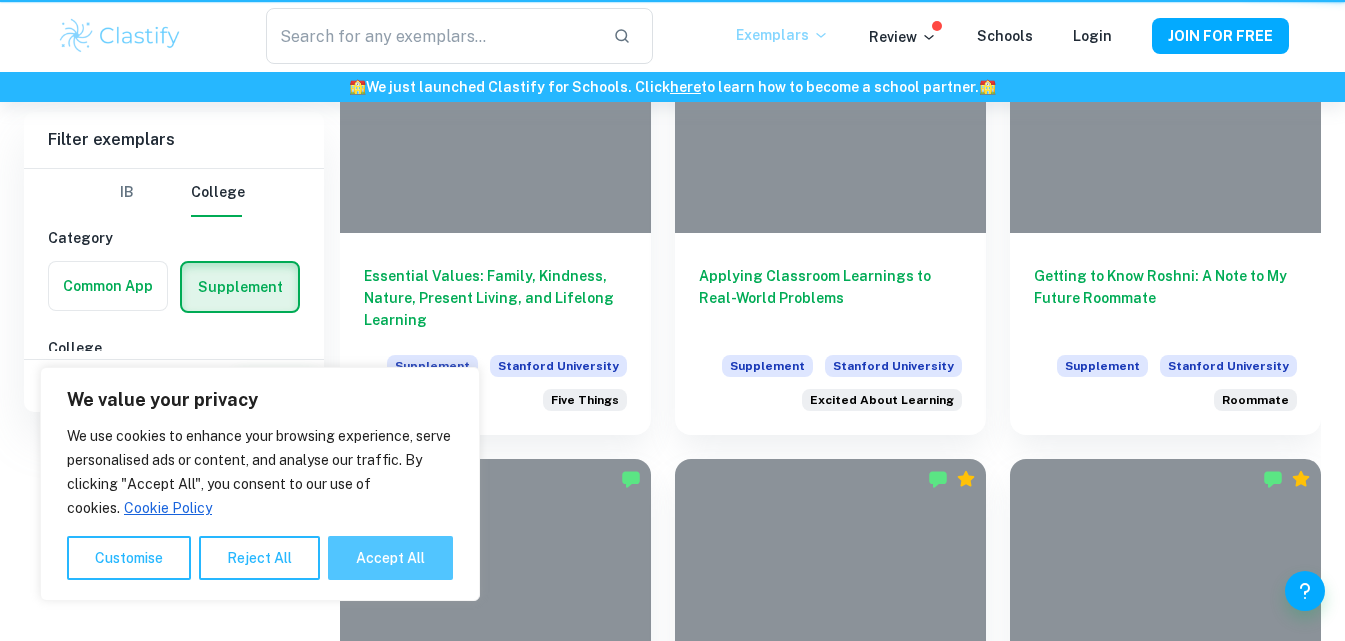 click on "Accept All" at bounding box center [390, 558] 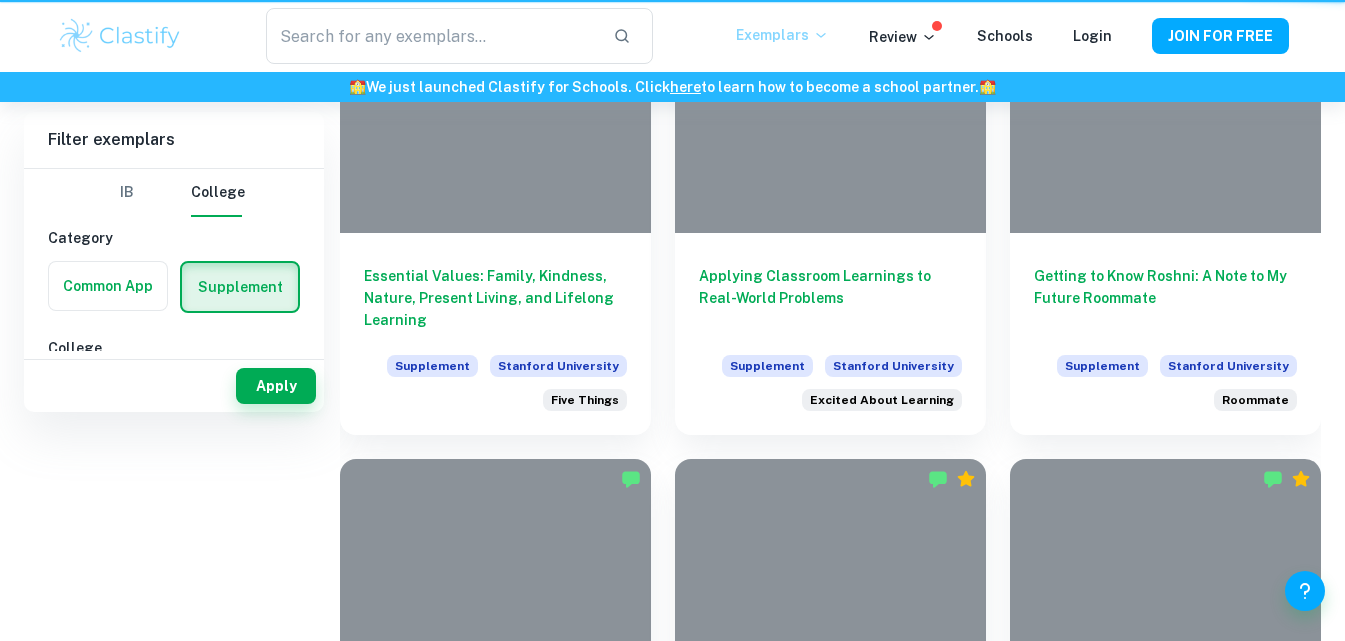 scroll, scrollTop: 122, scrollLeft: 0, axis: vertical 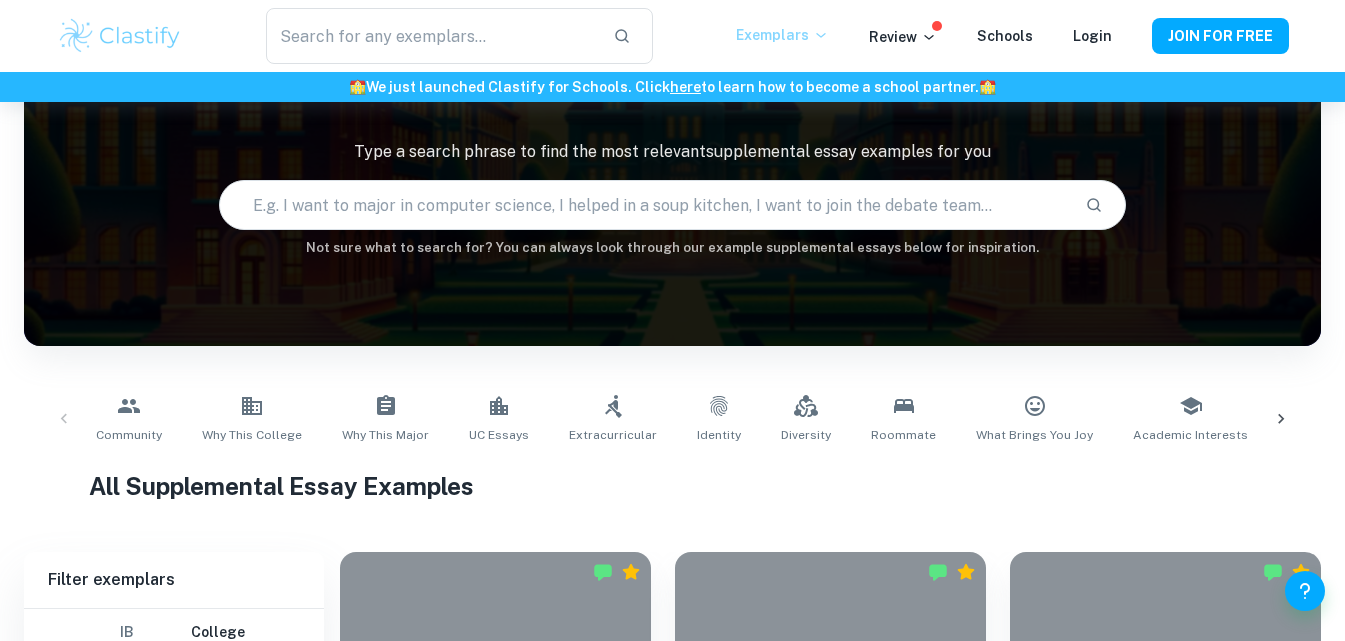 checkbox on "true" 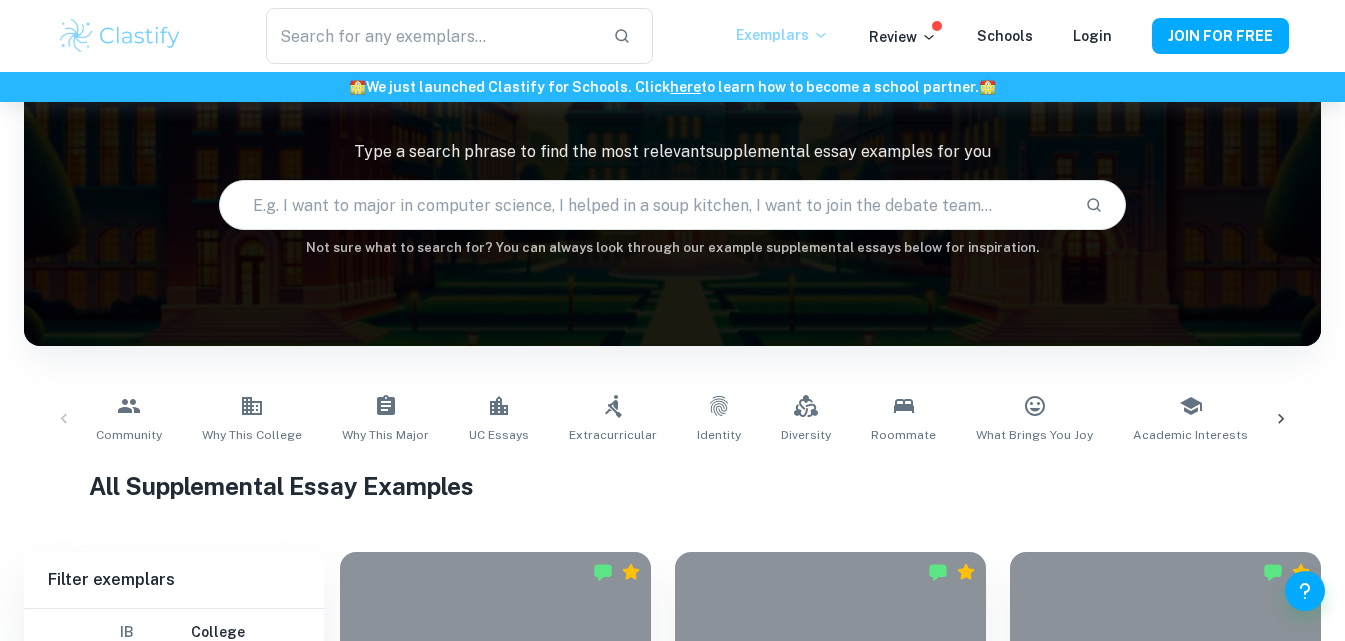 scroll, scrollTop: 474, scrollLeft: 0, axis: vertical 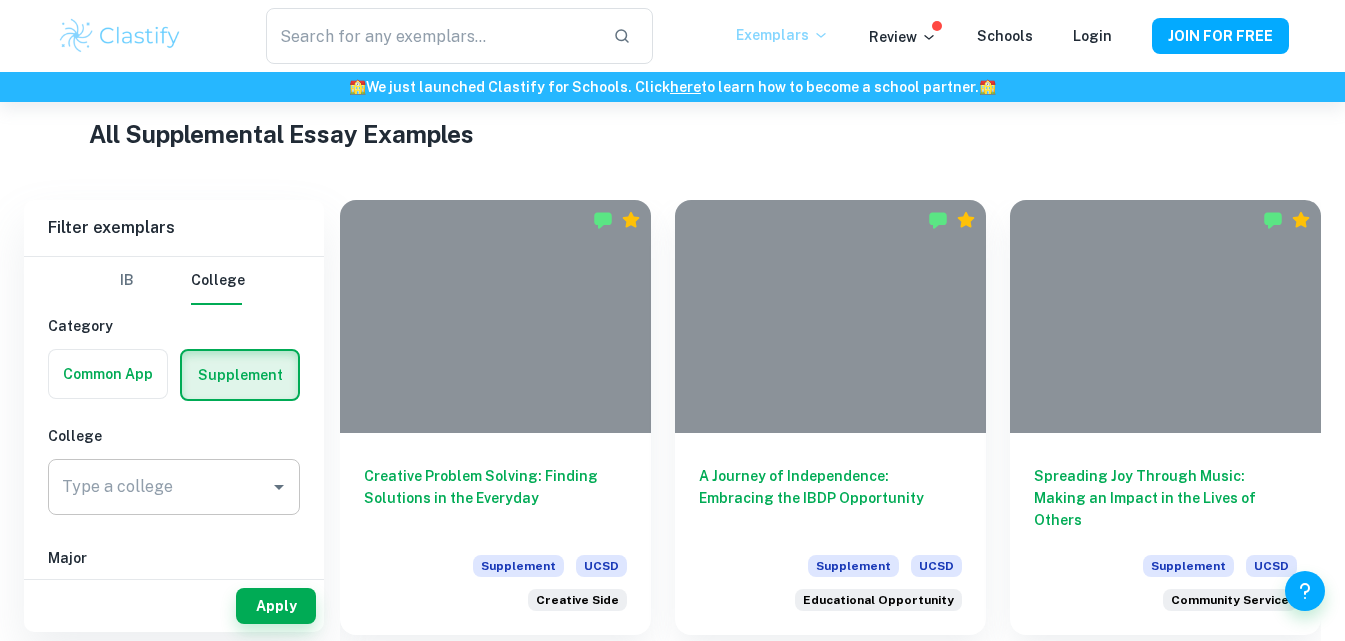 click on "Type a college Type a college" at bounding box center (174, 487) 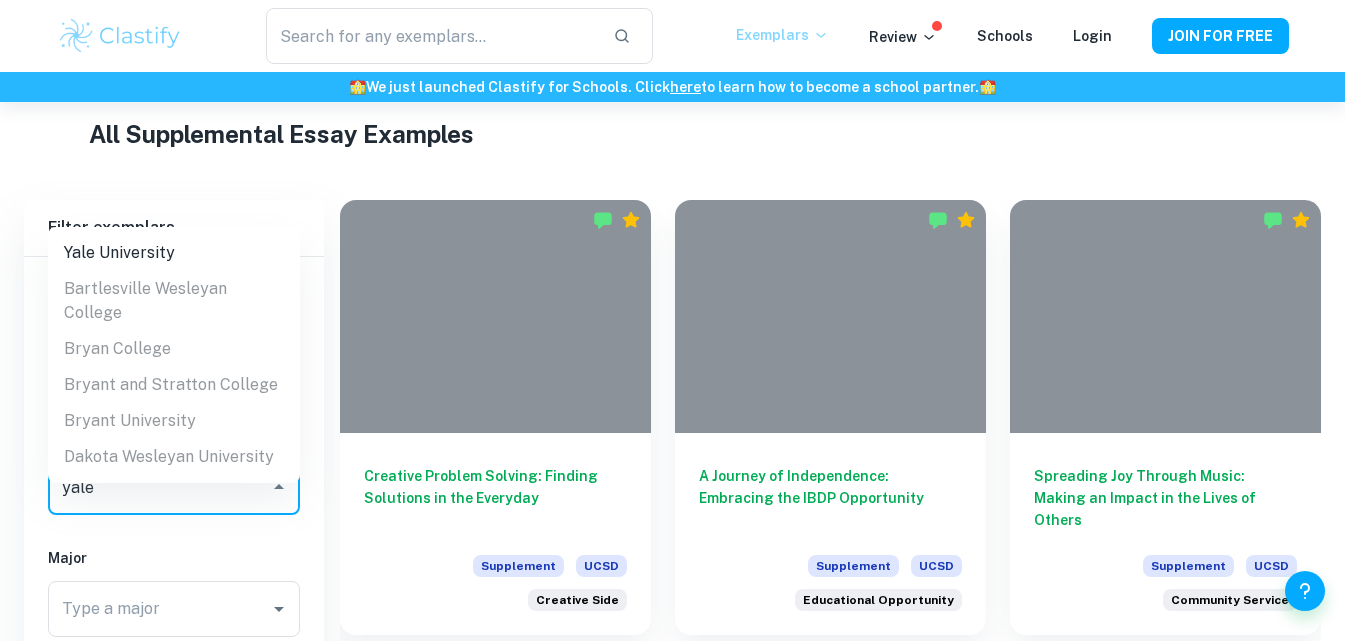 scroll, scrollTop: 586, scrollLeft: 0, axis: vertical 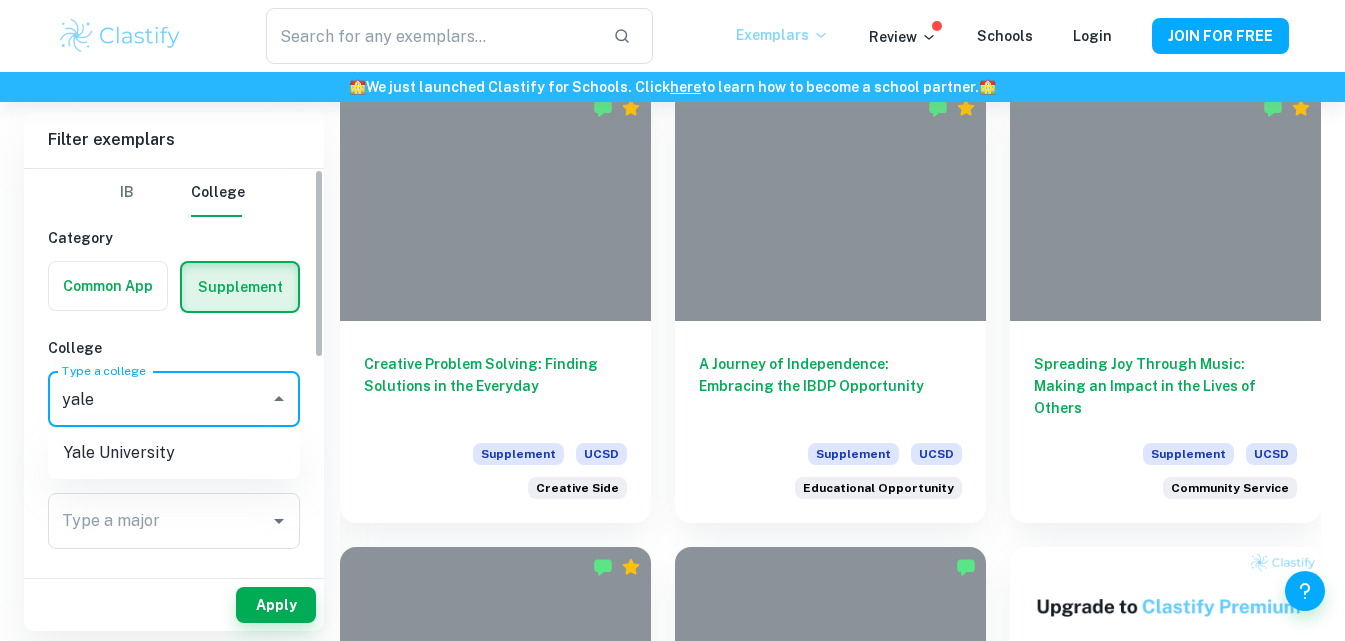 click on "Yale University" at bounding box center [174, 453] 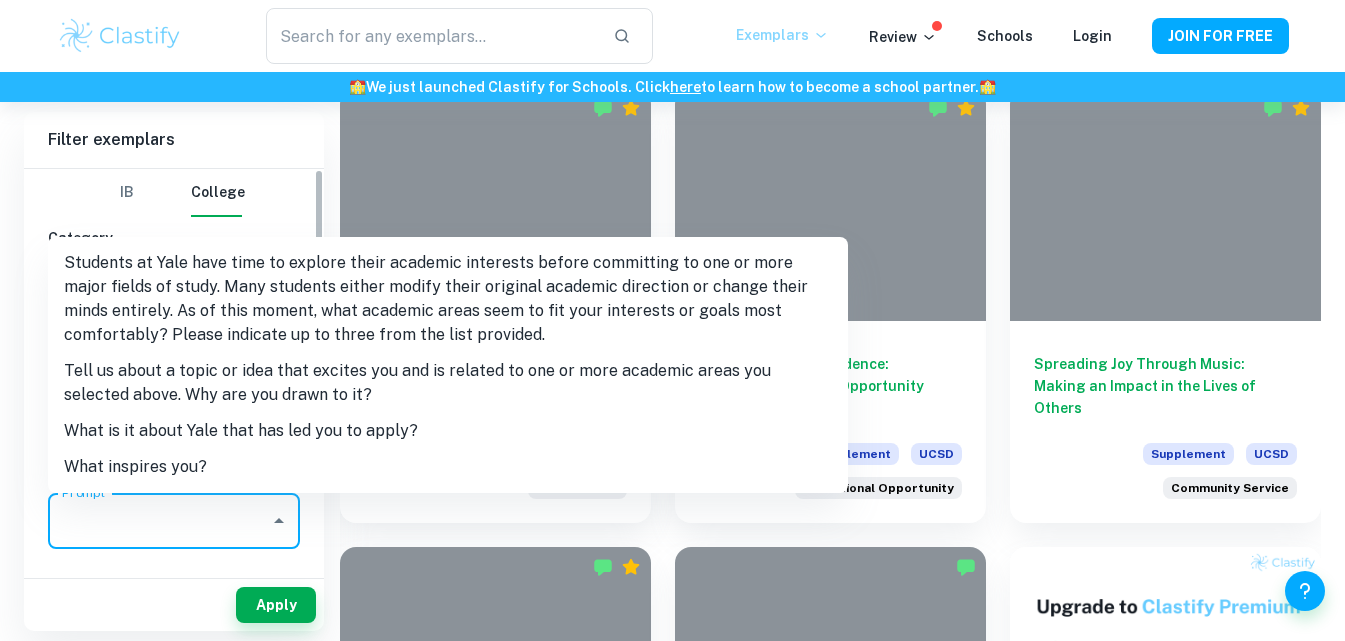 click on "Prompt" at bounding box center (159, 521) 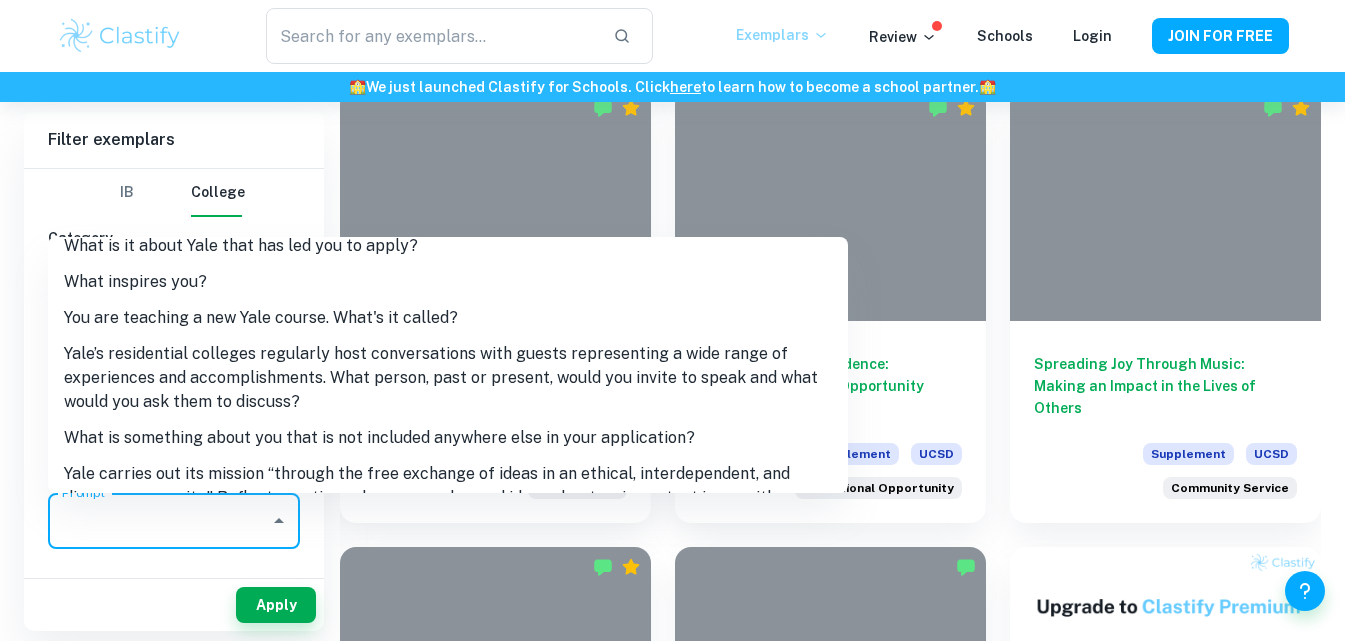scroll, scrollTop: 0, scrollLeft: 0, axis: both 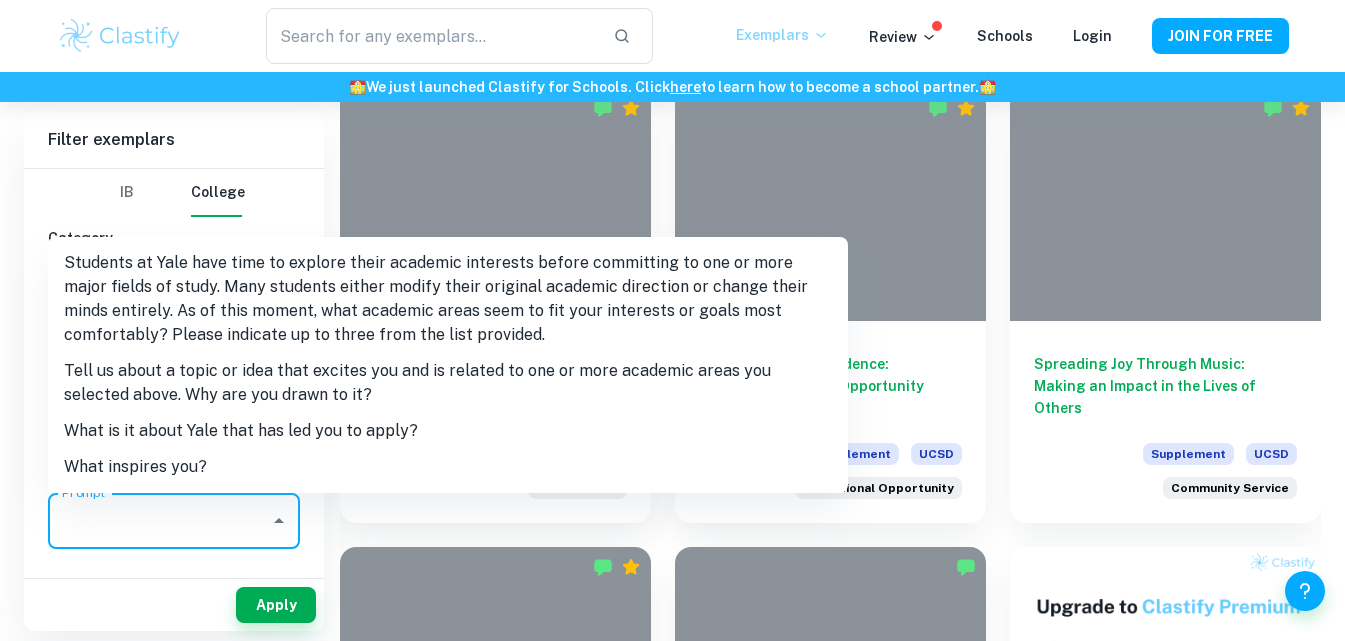click on "Students at Yale have time to explore their academic interests before committing to one or more major fields of study. Many students either modify their original academic direction or change their minds entirely. As of this moment, what academic areas seem to fit your interests or goals most comfortably? Please indicate up to three from the list provided." at bounding box center (448, 299) 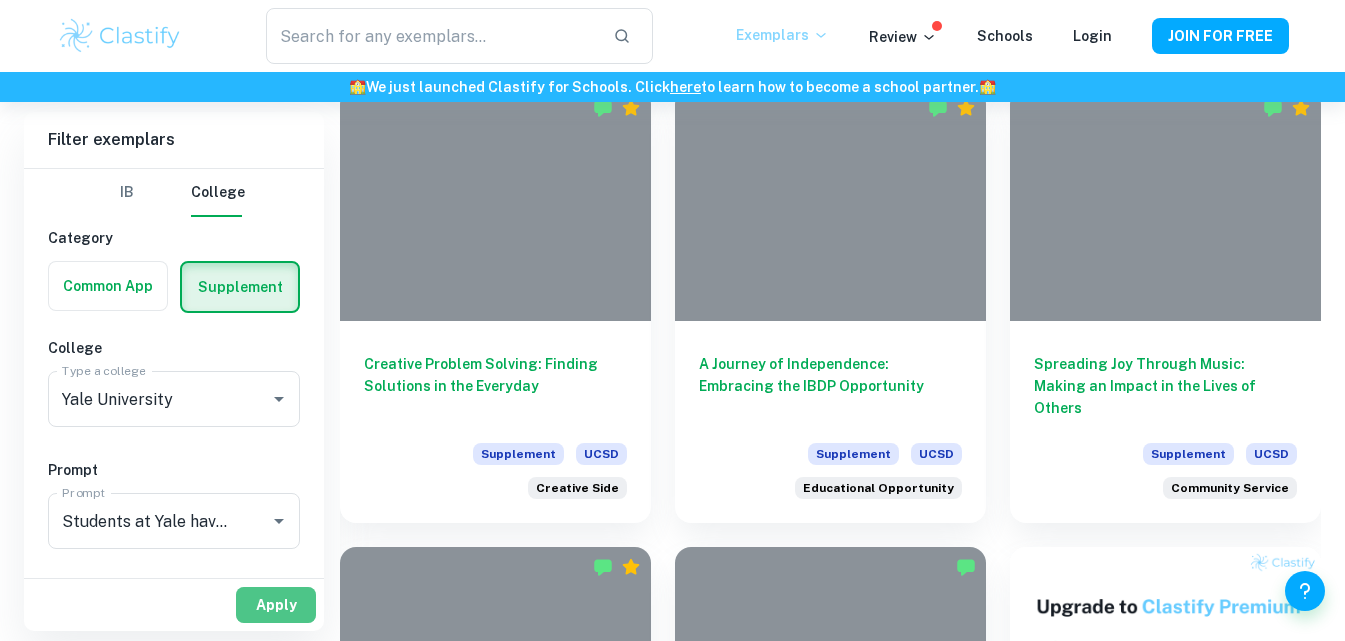 click on "Apply" at bounding box center [276, 605] 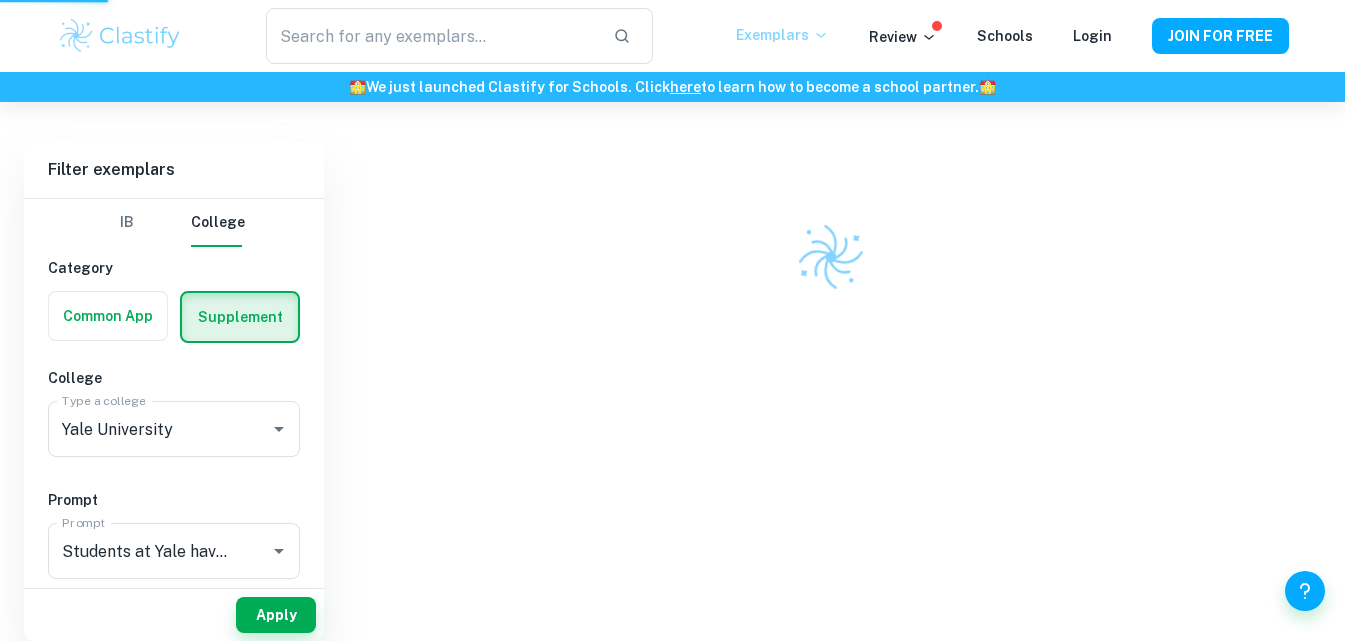 scroll, scrollTop: 522, scrollLeft: 0, axis: vertical 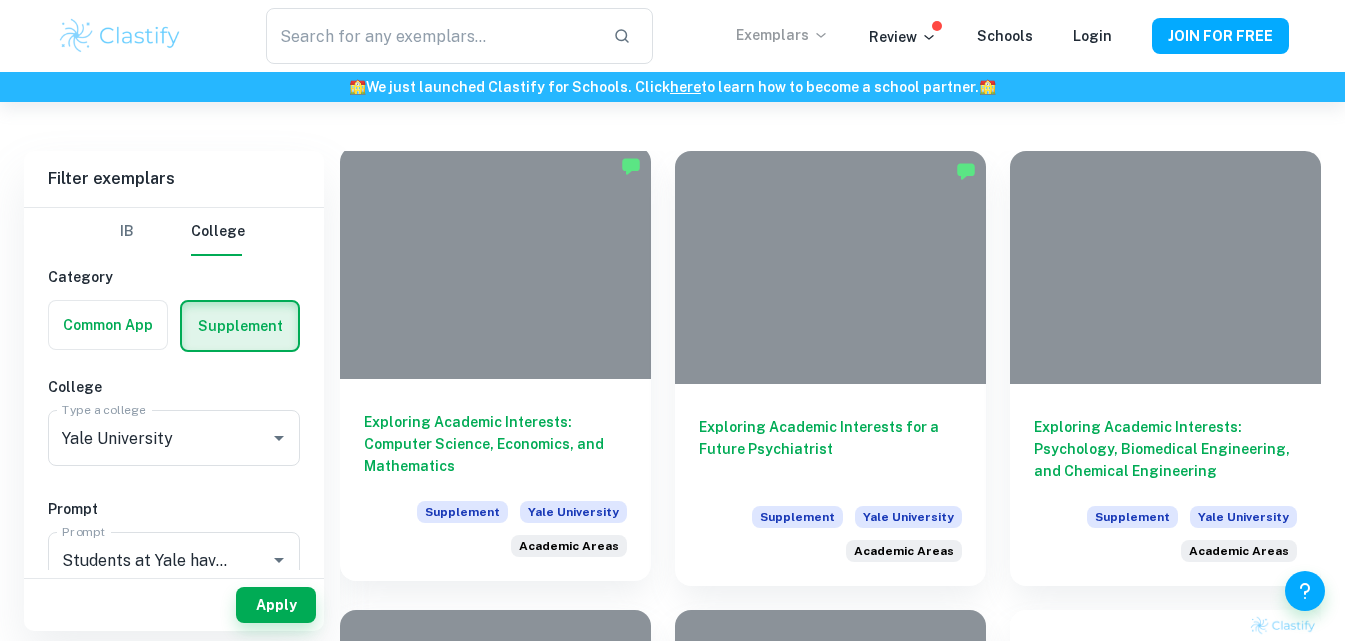 click at bounding box center (495, 262) 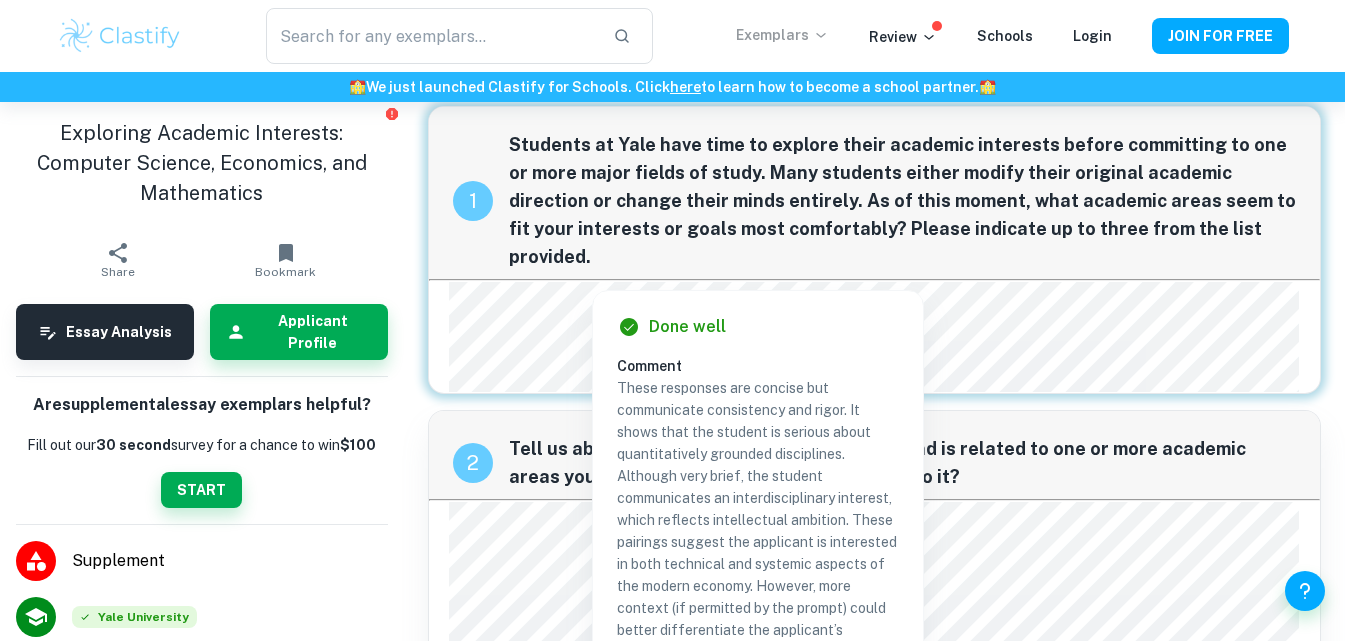 scroll, scrollTop: 117, scrollLeft: 0, axis: vertical 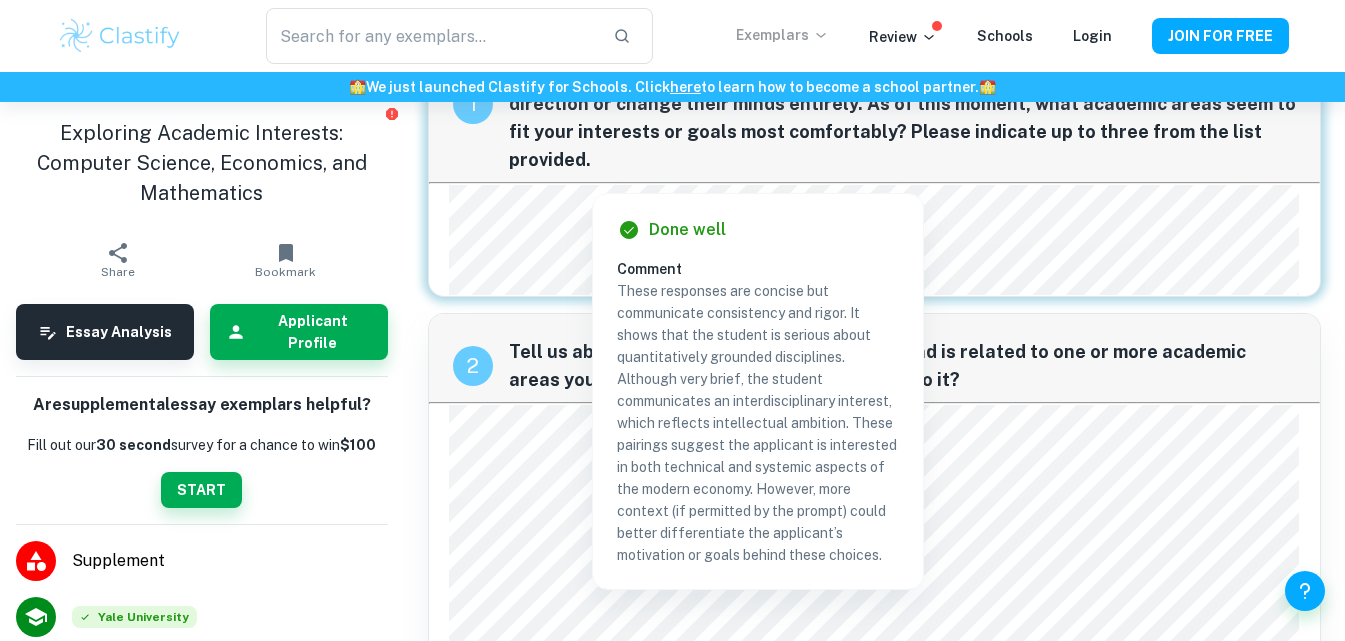 click on "1 Students at Yale have time to explore their academic interests before committing to one or more major fields of study. Many students either modify their original academic direction or change their minds entirely. As of this moment, what academic areas seem to fit your interests or goals most comfortably? Please indicate up to three from the list provided. 2 Tell us about a topic or idea that excites you and is related to one or more academic areas you selected above. Why are you drawn to it?   3 What is it about Yale that has led you to apply? 4 What inspires you? 5 You are teaching a new Yale course. What's it called? 6 Yale’s residential colleges regularly host conversations with guests representing a wide range of experiences and accomplishments. What person, past or present, would you invite to speak and what would you ask them to discuss? 7 What is something about you that is not included anywhere else in your application? 8" at bounding box center [875, 2044] 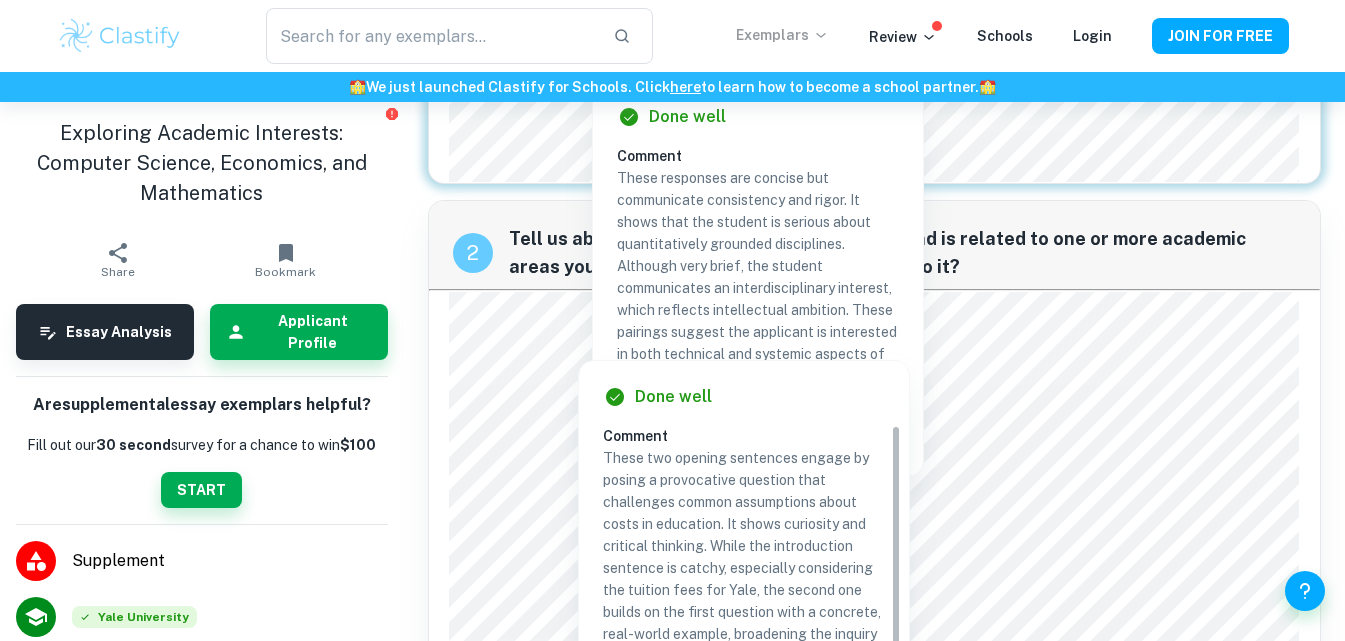 click at bounding box center [825, 316] 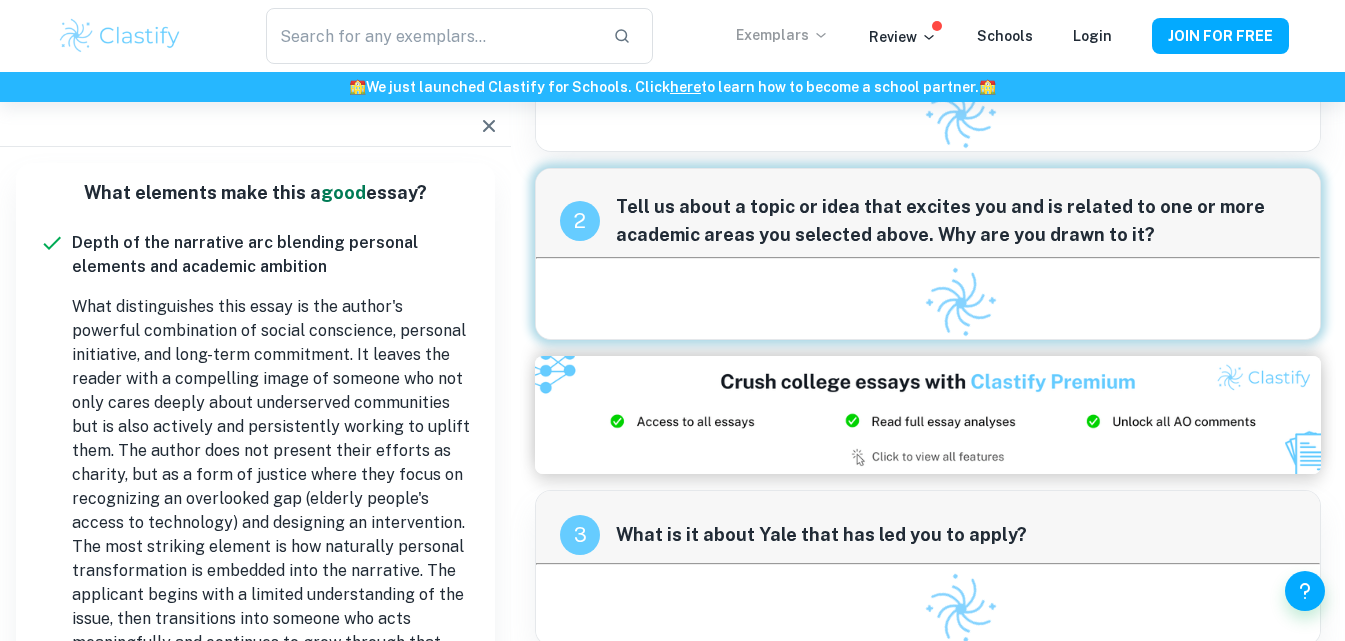 scroll, scrollTop: 0, scrollLeft: 0, axis: both 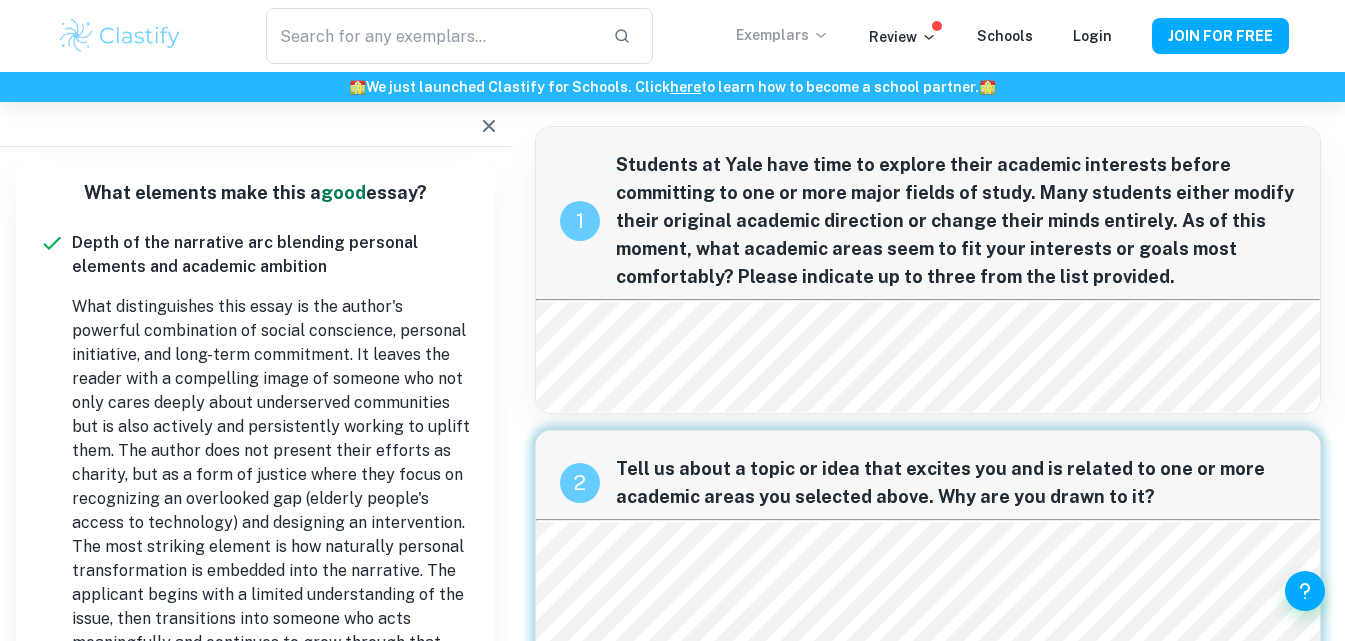 click on "1 Students at Yale have time to explore their academic interests before committing to one or more major fields of study. Many students either modify their original academic direction or change their minds entirely. As of this moment, what academic areas seem to fit your interests or goals most comfortably? Please indicate up to three from the list provided." at bounding box center (928, 213) 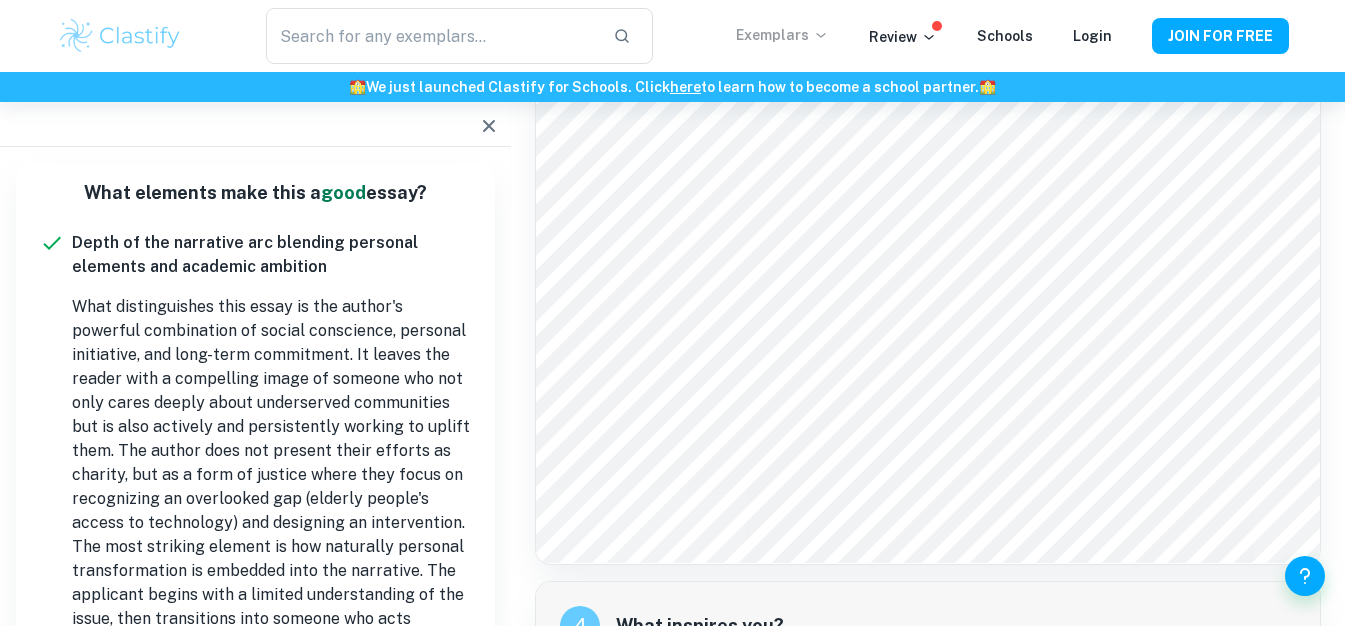 scroll, scrollTop: 1584, scrollLeft: 0, axis: vertical 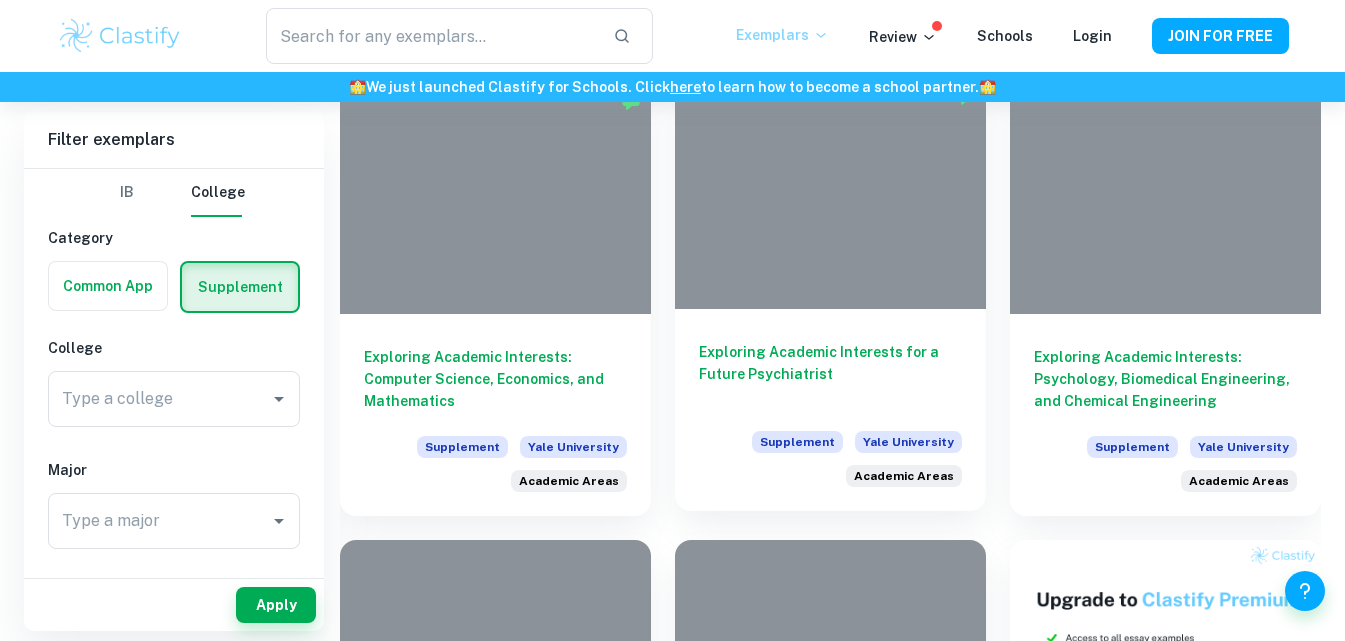 click on "Exploring Academic Interests for a Future Psychiatrist" at bounding box center (830, 374) 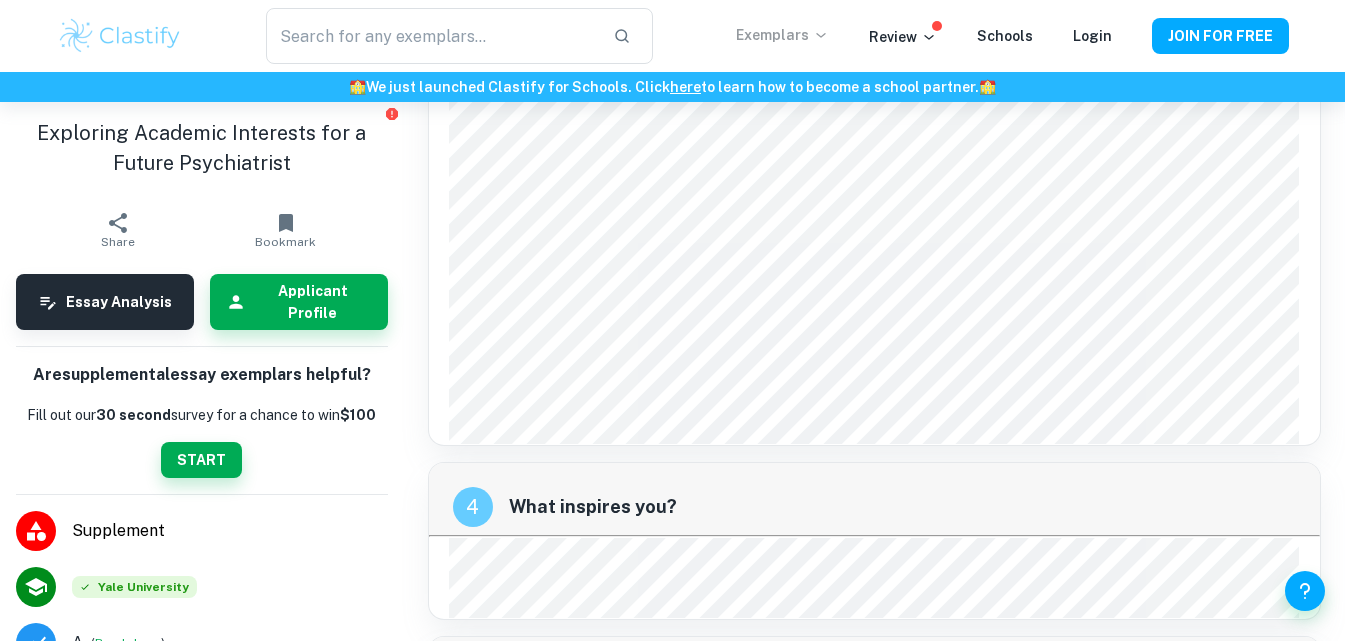 scroll, scrollTop: 1387, scrollLeft: 0, axis: vertical 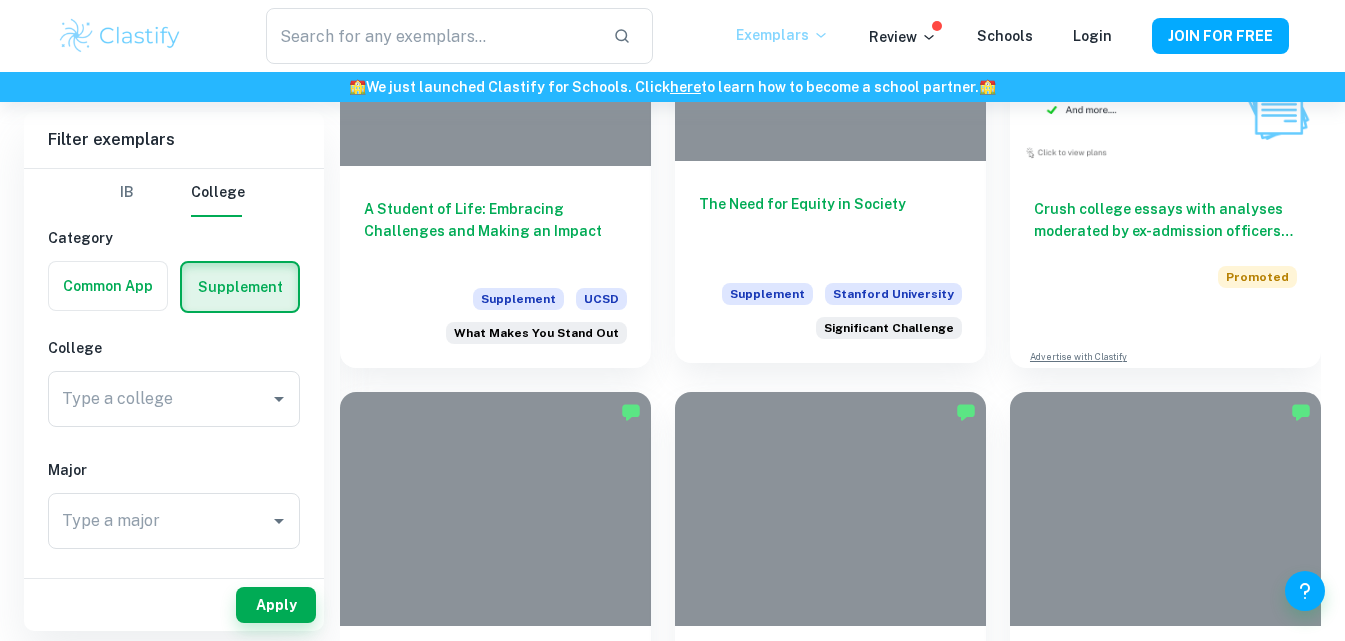 click on "The Need for Equity in Society" at bounding box center (830, 226) 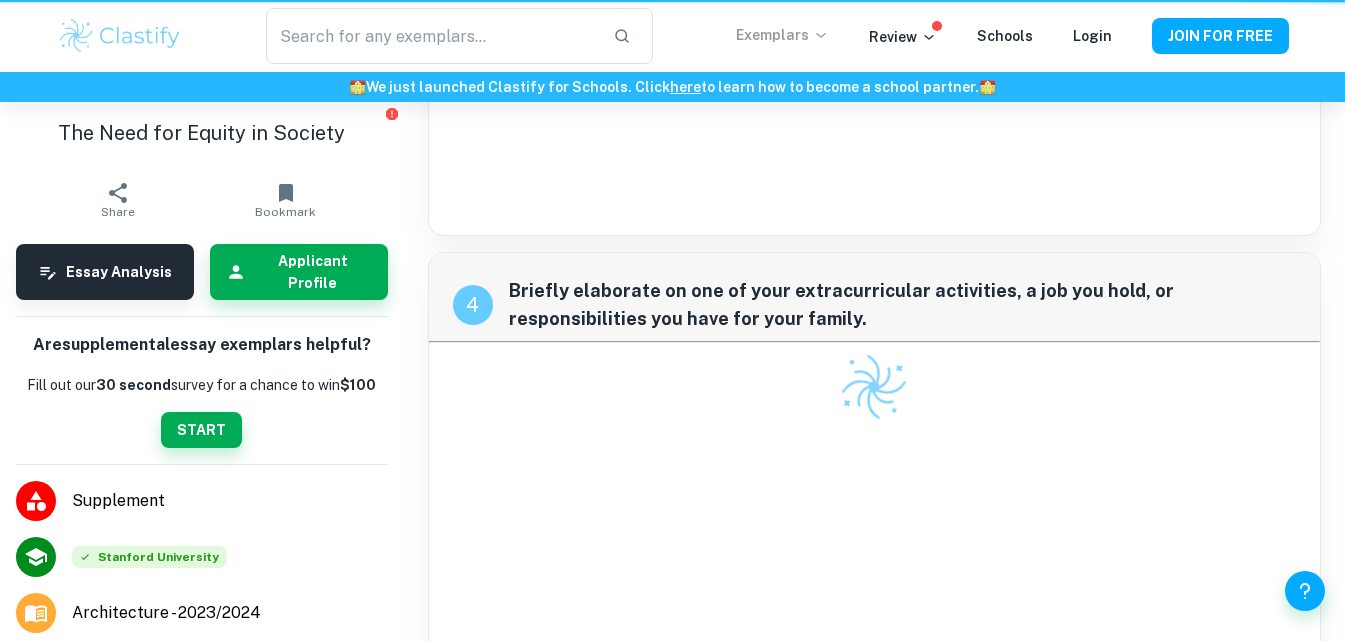 scroll, scrollTop: 0, scrollLeft: 0, axis: both 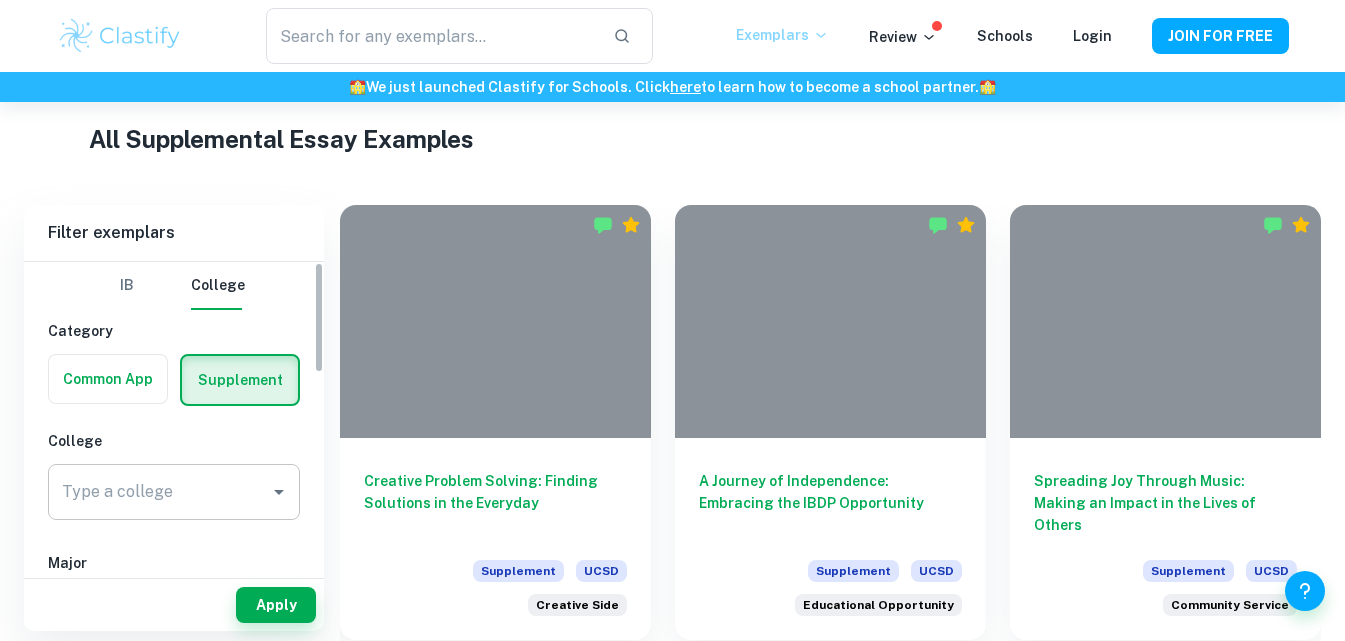 click on "Type a college Type a college" at bounding box center (174, 492) 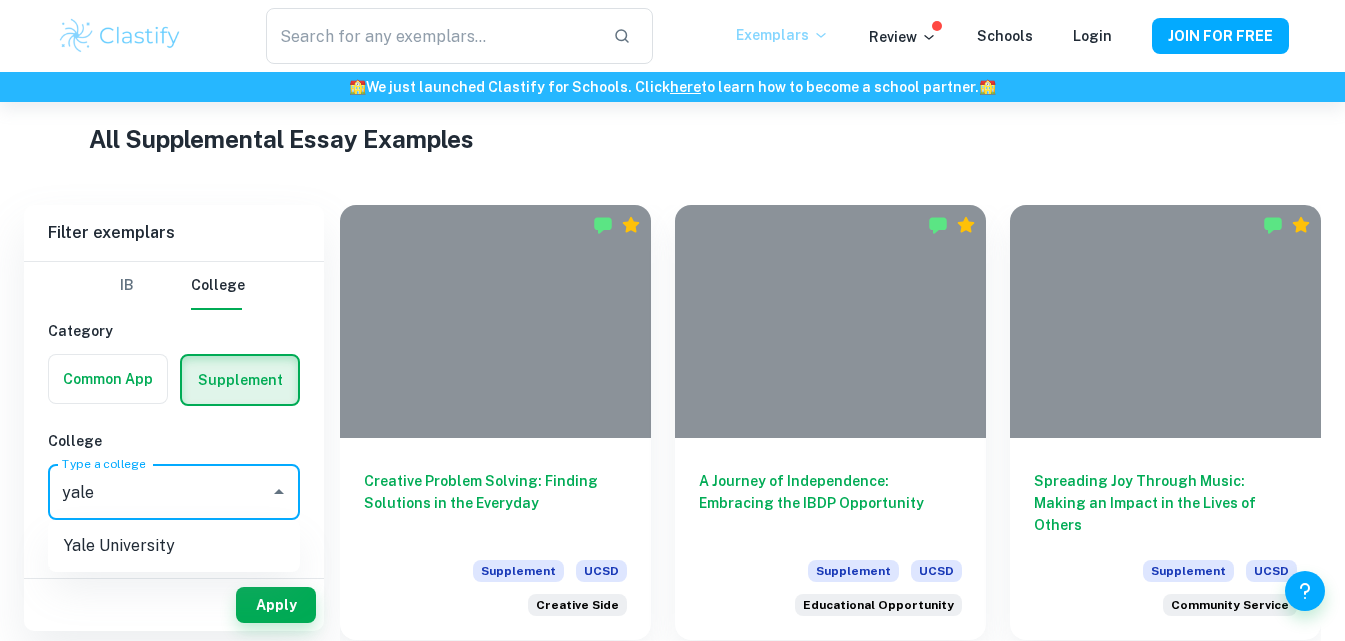 click on "Yale University" at bounding box center (174, 546) 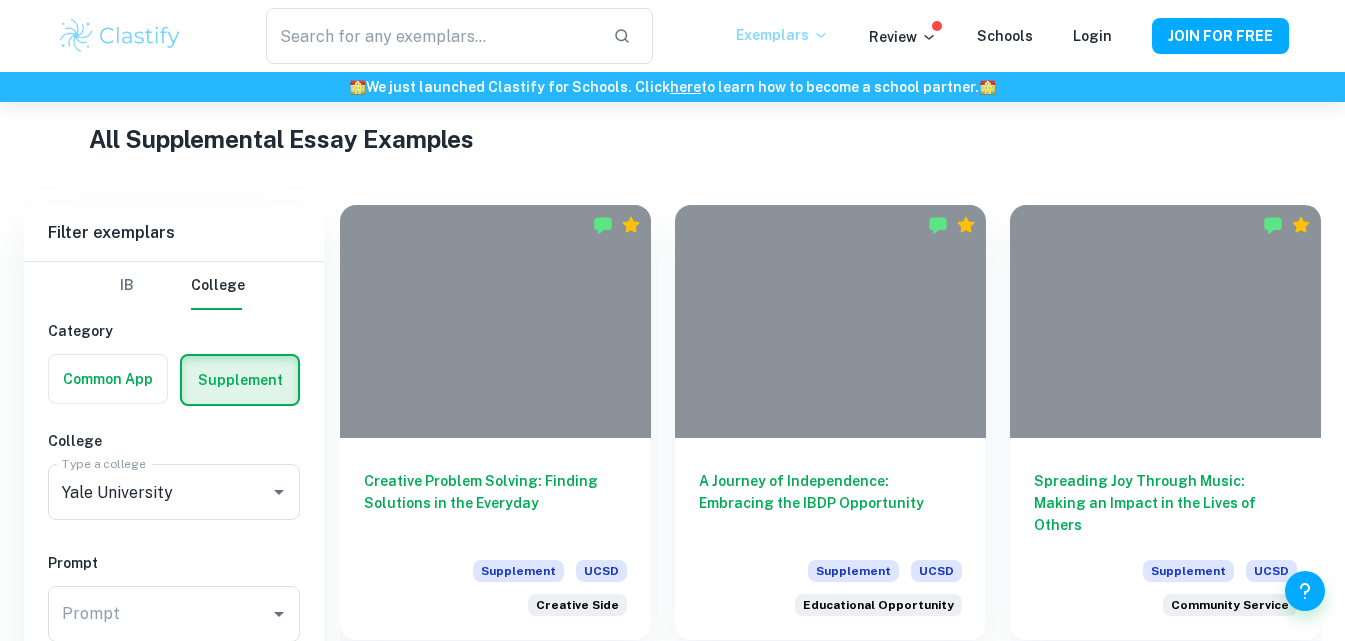 scroll, scrollTop: 603, scrollLeft: 0, axis: vertical 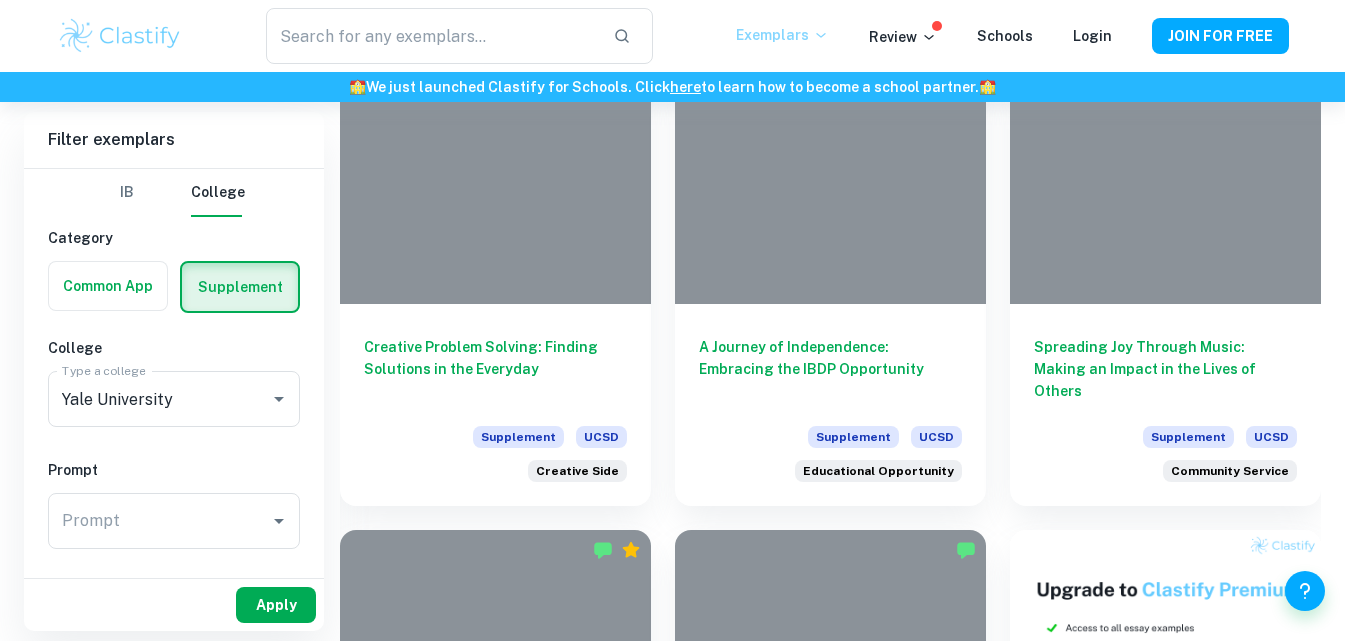 click on "Apply" at bounding box center [276, 605] 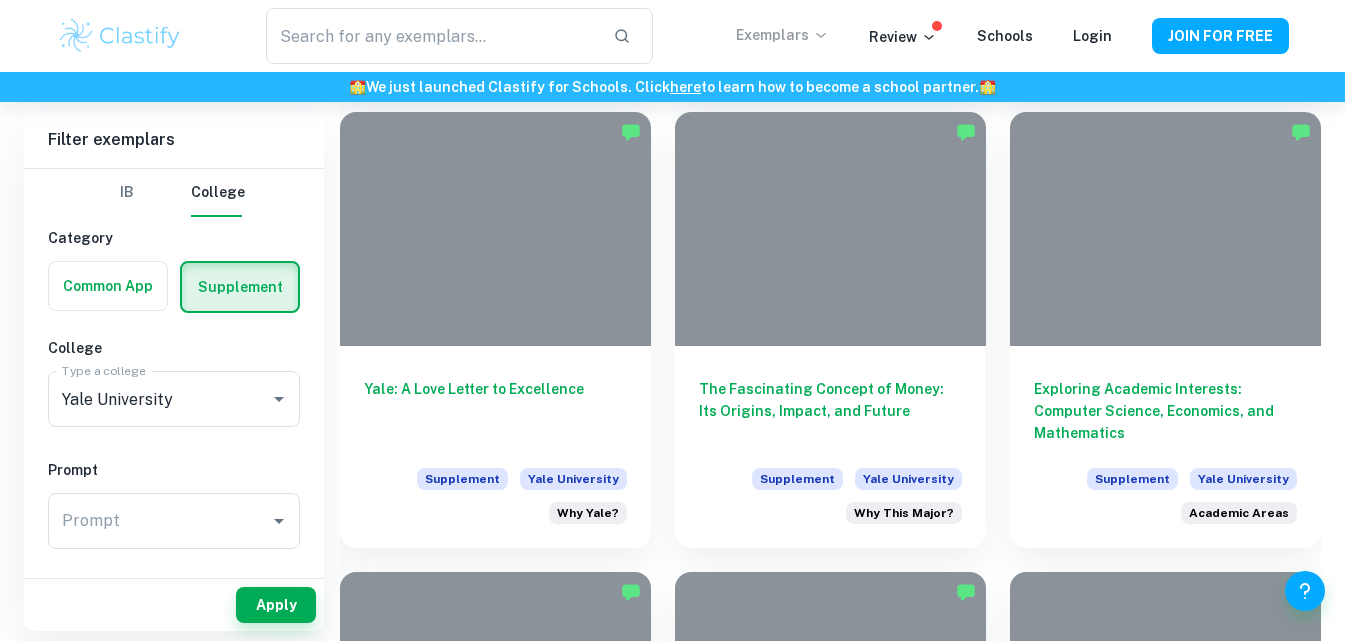 scroll, scrollTop: 1383, scrollLeft: 0, axis: vertical 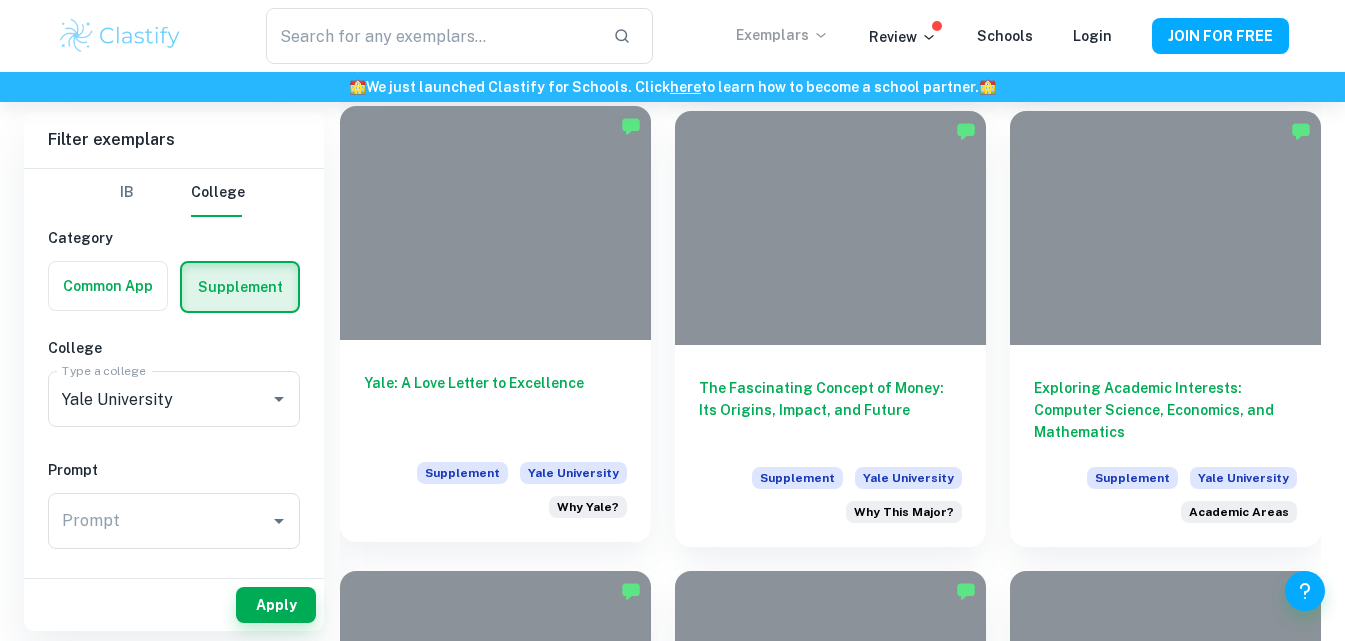 click on "Yale: A Love Letter to Excellence Supplement Yale University Why Yale?" at bounding box center [495, 441] 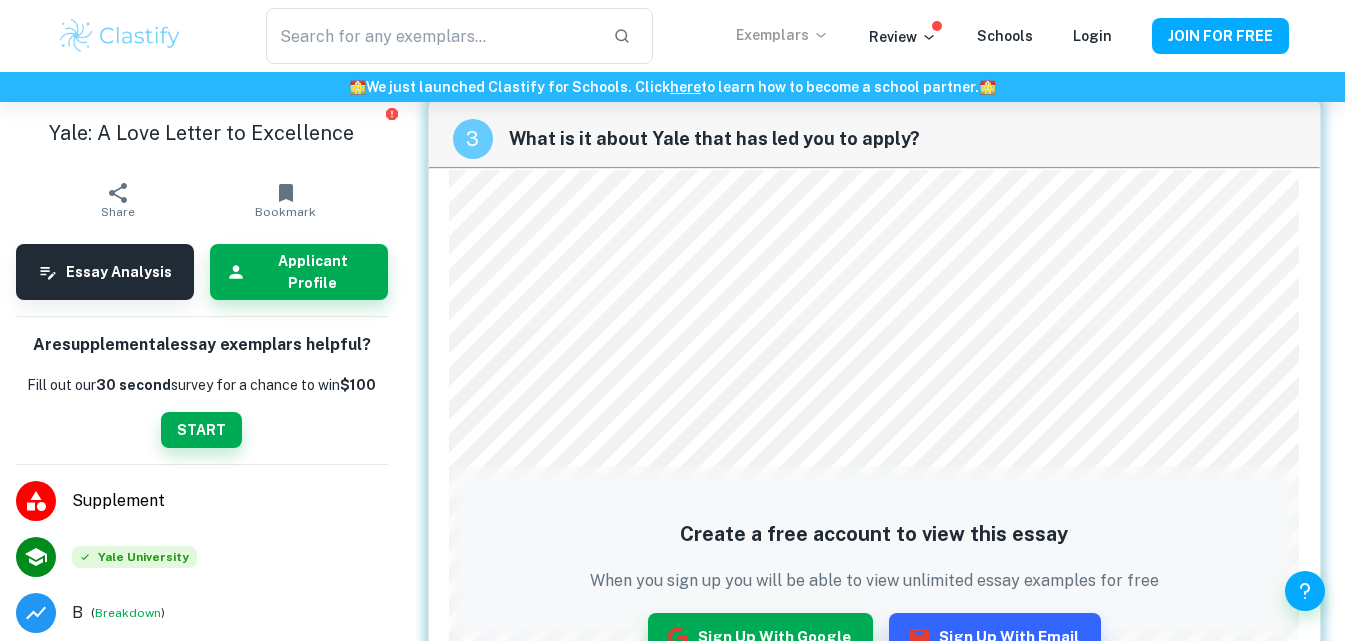 scroll, scrollTop: 1001, scrollLeft: 0, axis: vertical 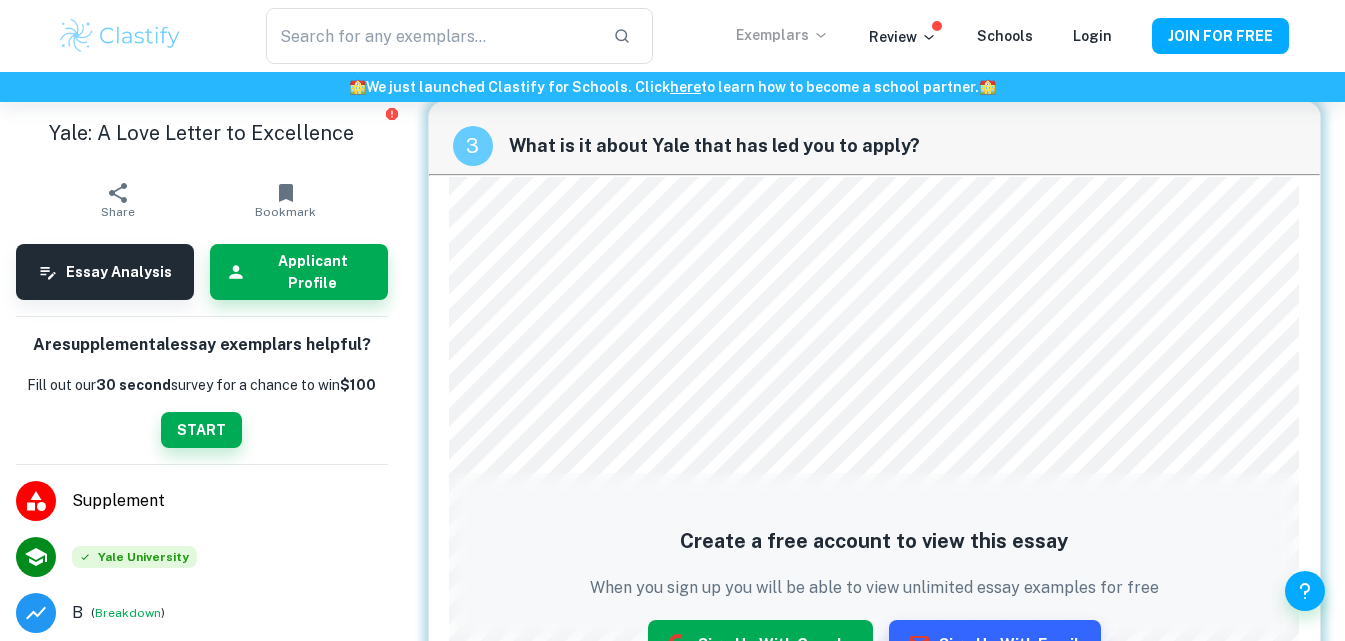 click on "Sign up with Google" at bounding box center (760, 644) 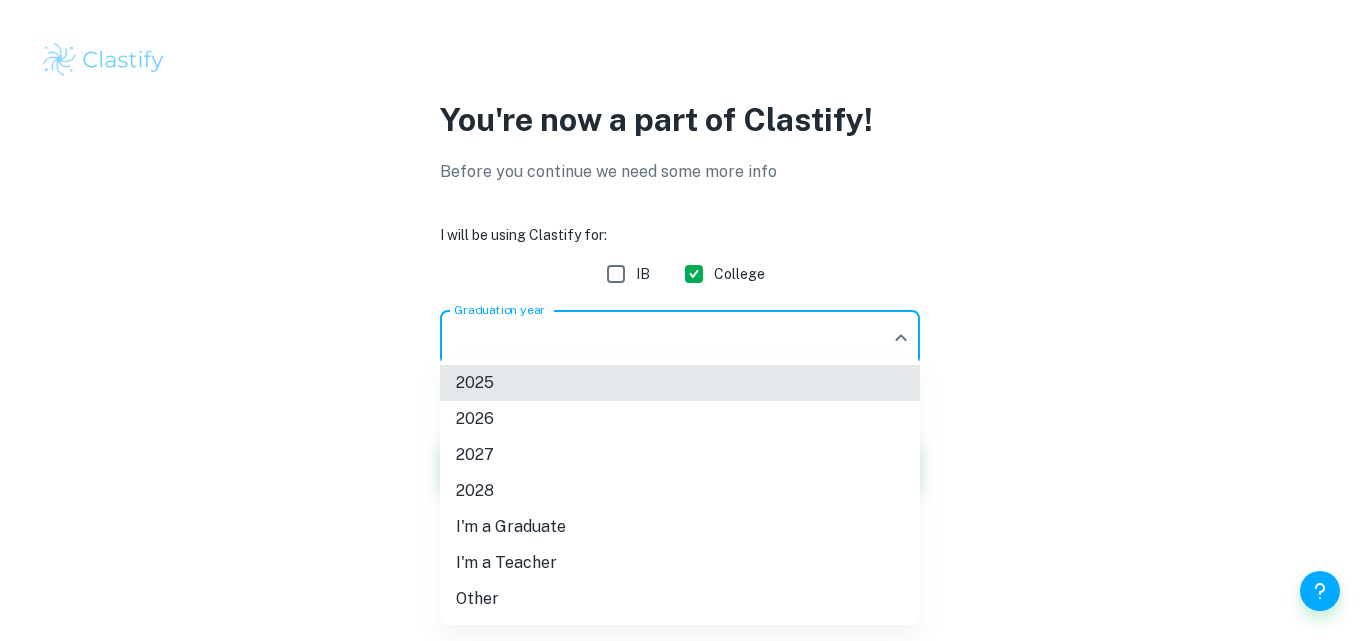 scroll, scrollTop: 0, scrollLeft: 0, axis: both 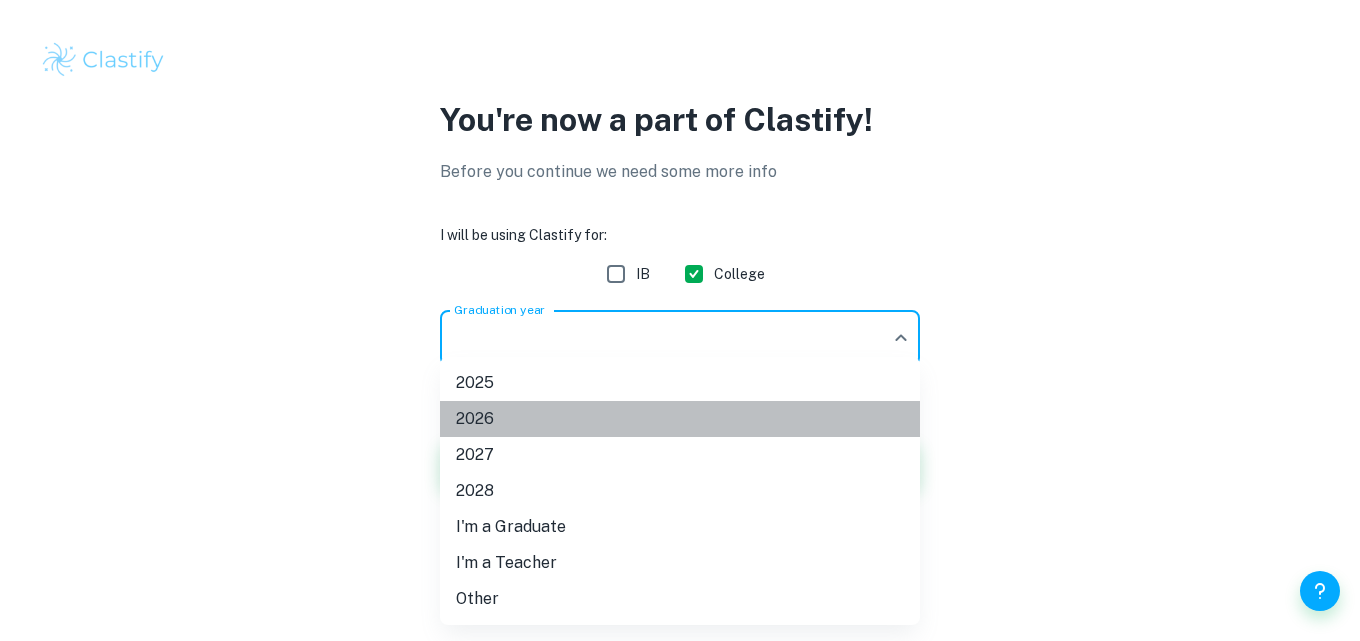 click on "2026" at bounding box center (680, 419) 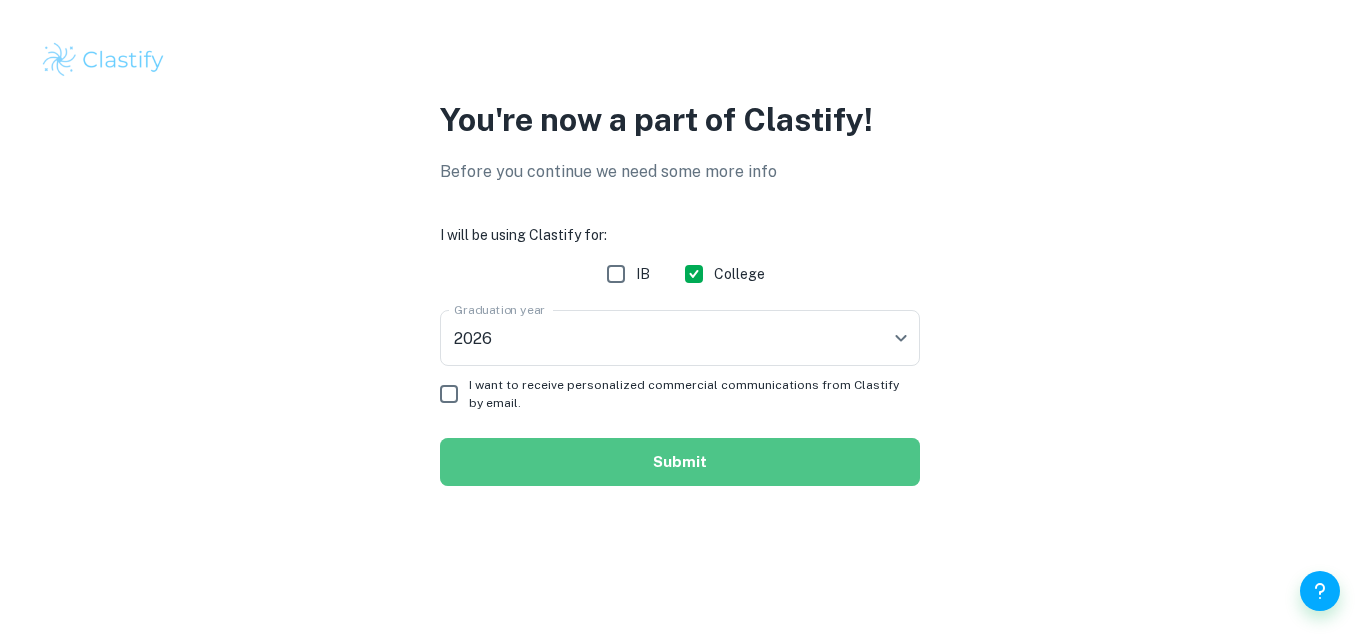 click on "Submit" at bounding box center [680, 462] 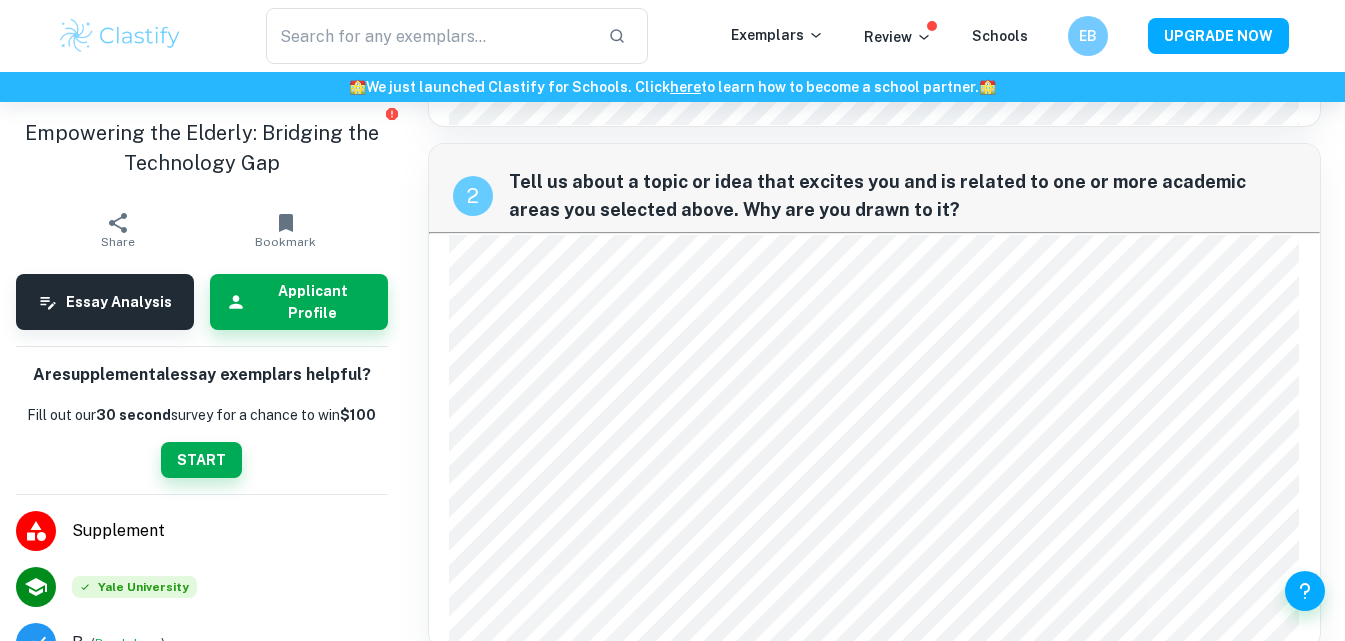 scroll, scrollTop: 362, scrollLeft: 0, axis: vertical 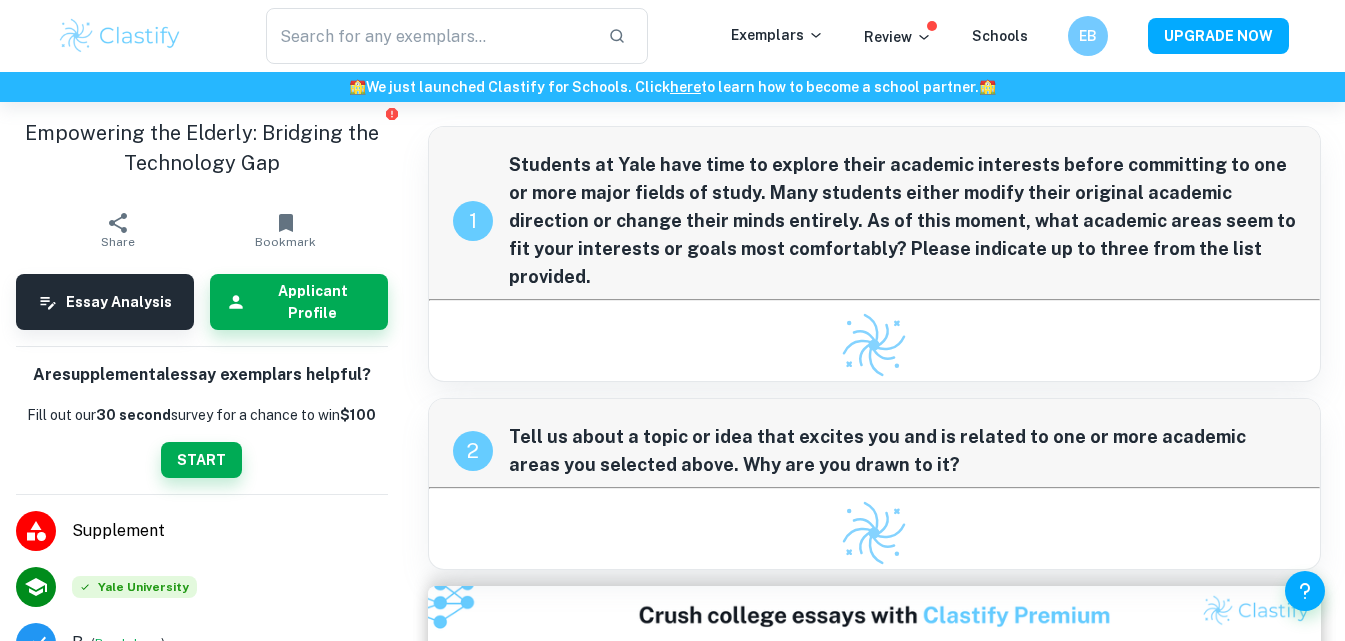 checkbox on "true" 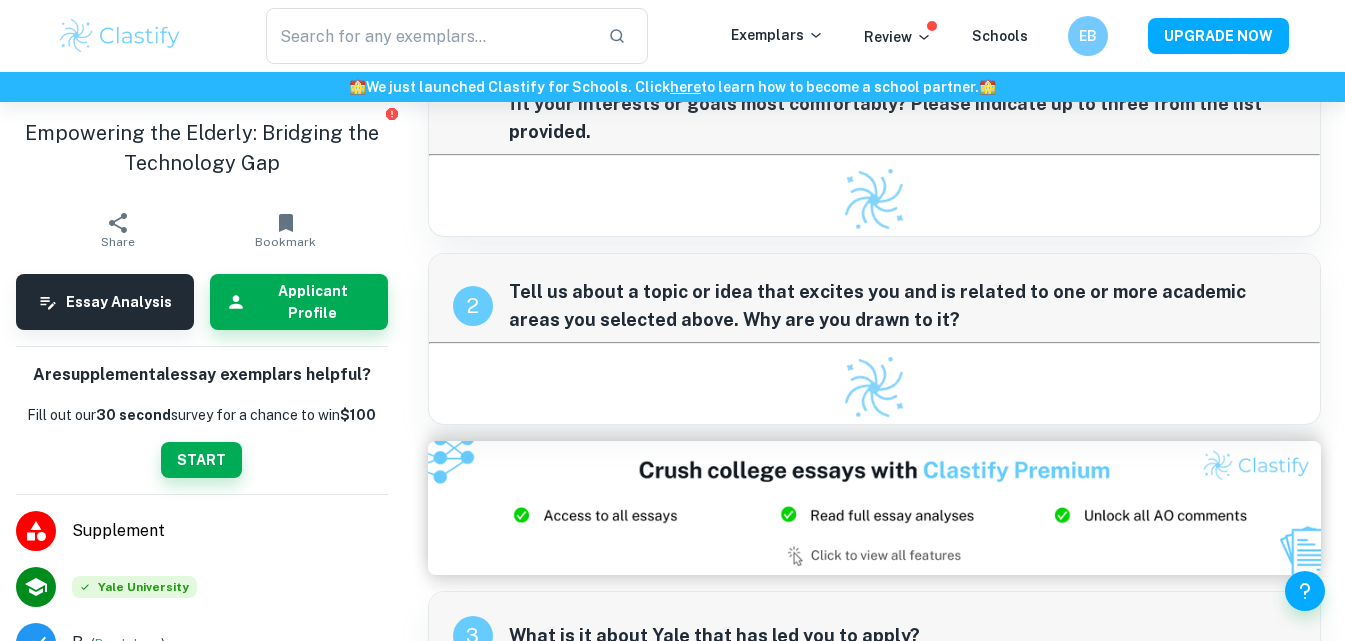 scroll, scrollTop: 35, scrollLeft: 0, axis: vertical 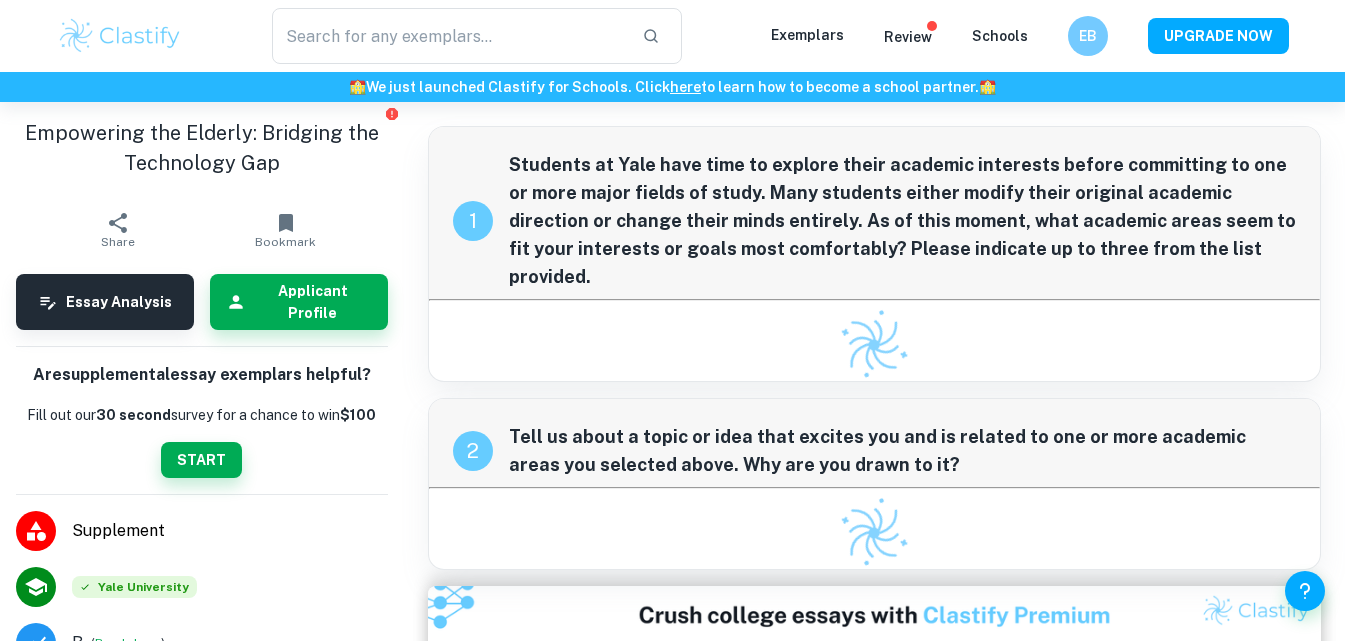 click on "Exemplars" at bounding box center [807, 35] 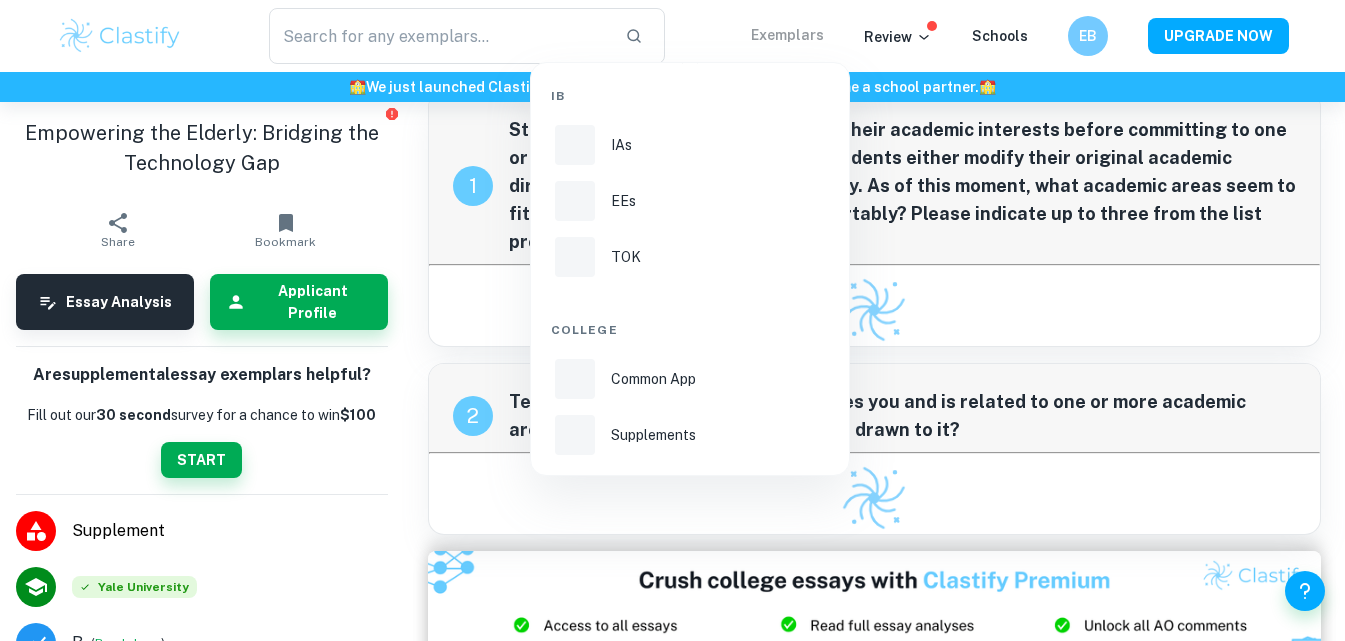 scroll, scrollTop: 35, scrollLeft: 0, axis: vertical 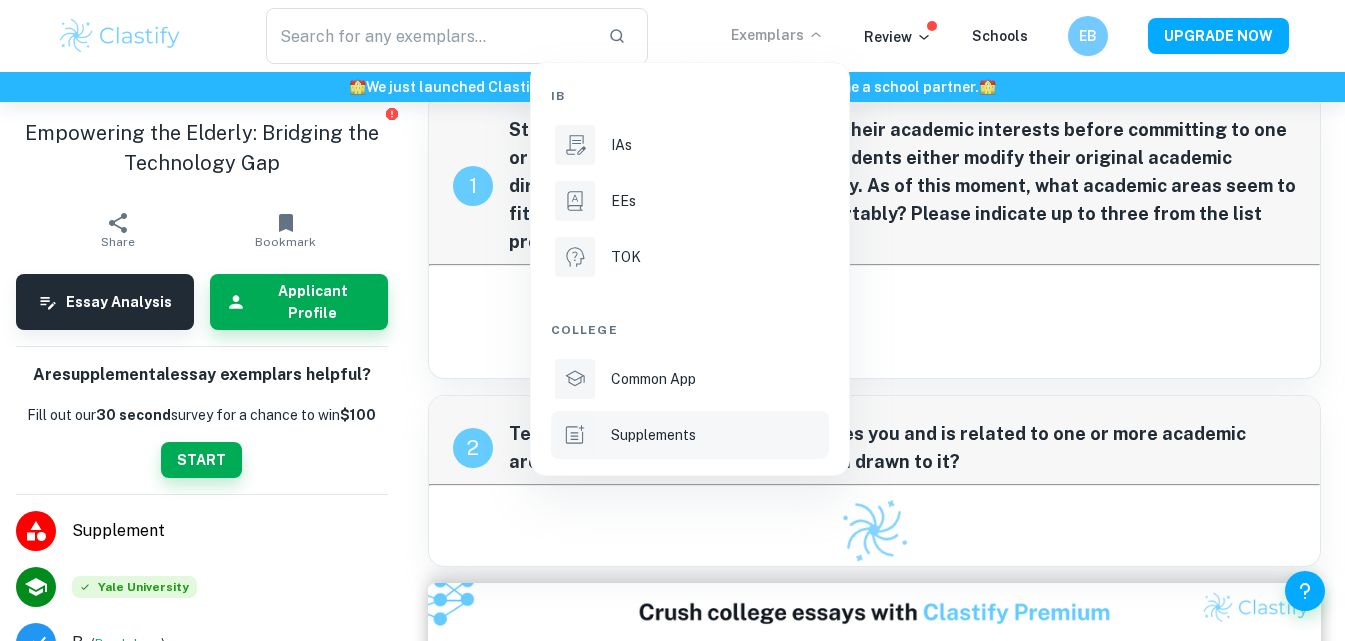 click on "Supplements" at bounding box center (690, 435) 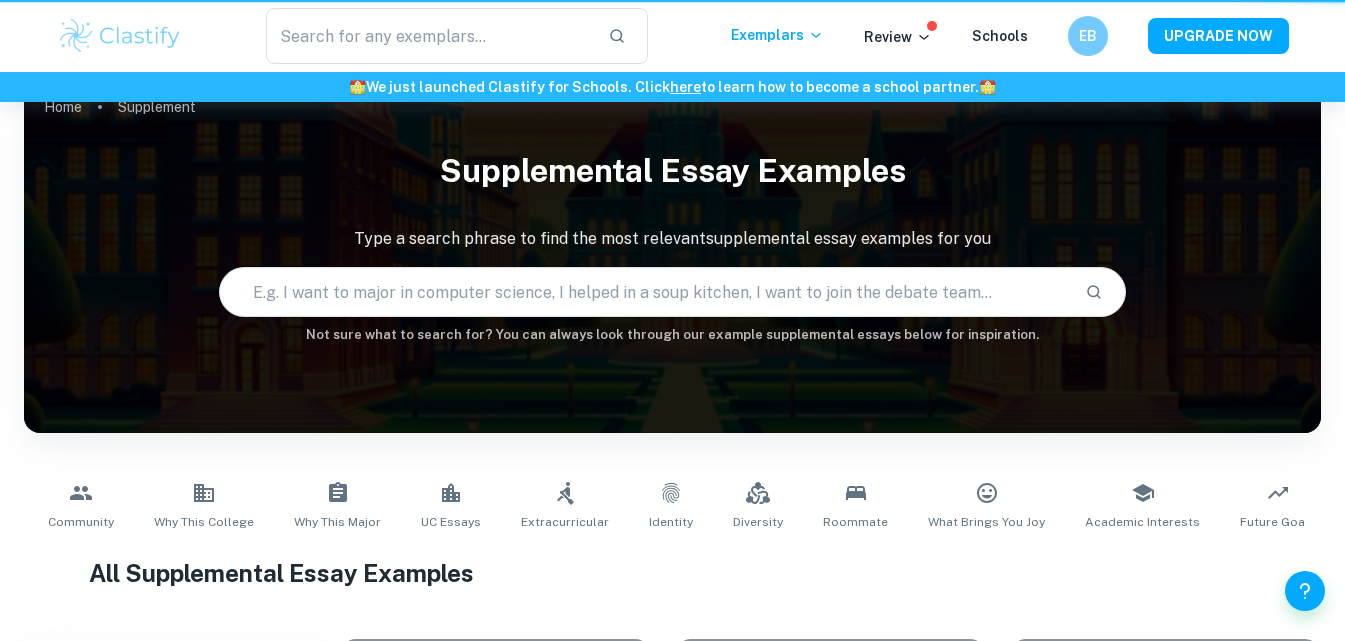 scroll, scrollTop: 0, scrollLeft: 0, axis: both 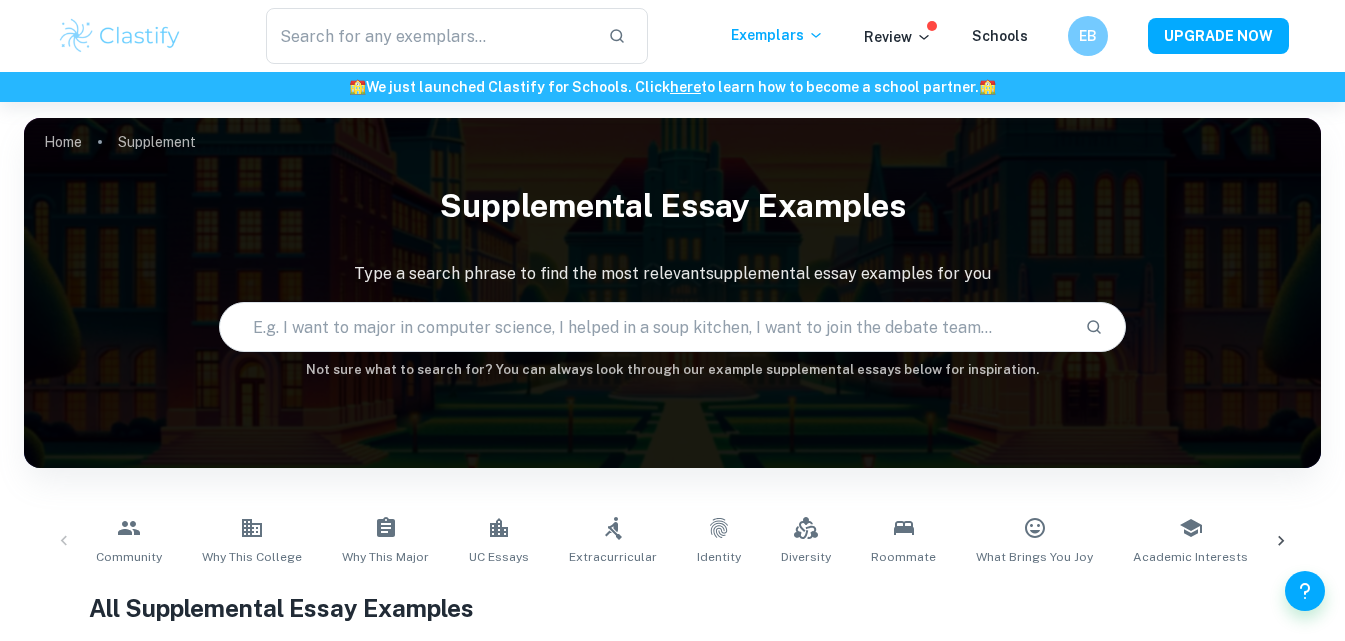 checkbox on "true" 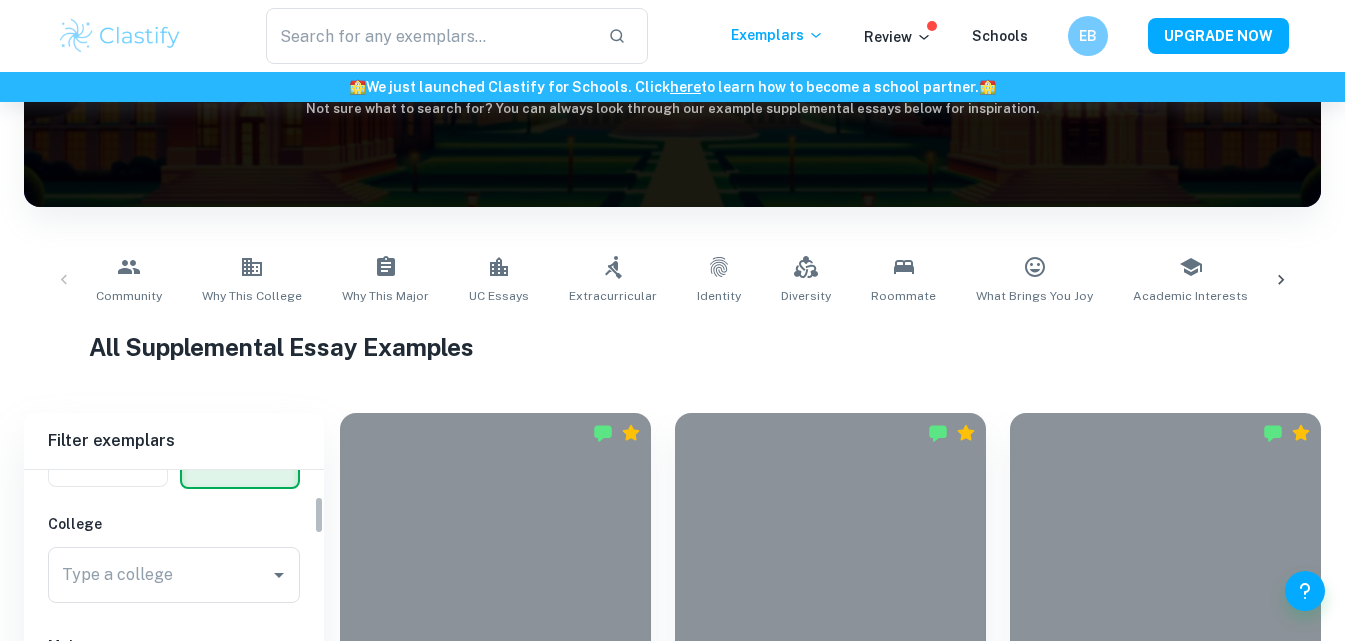 scroll, scrollTop: 124, scrollLeft: 0, axis: vertical 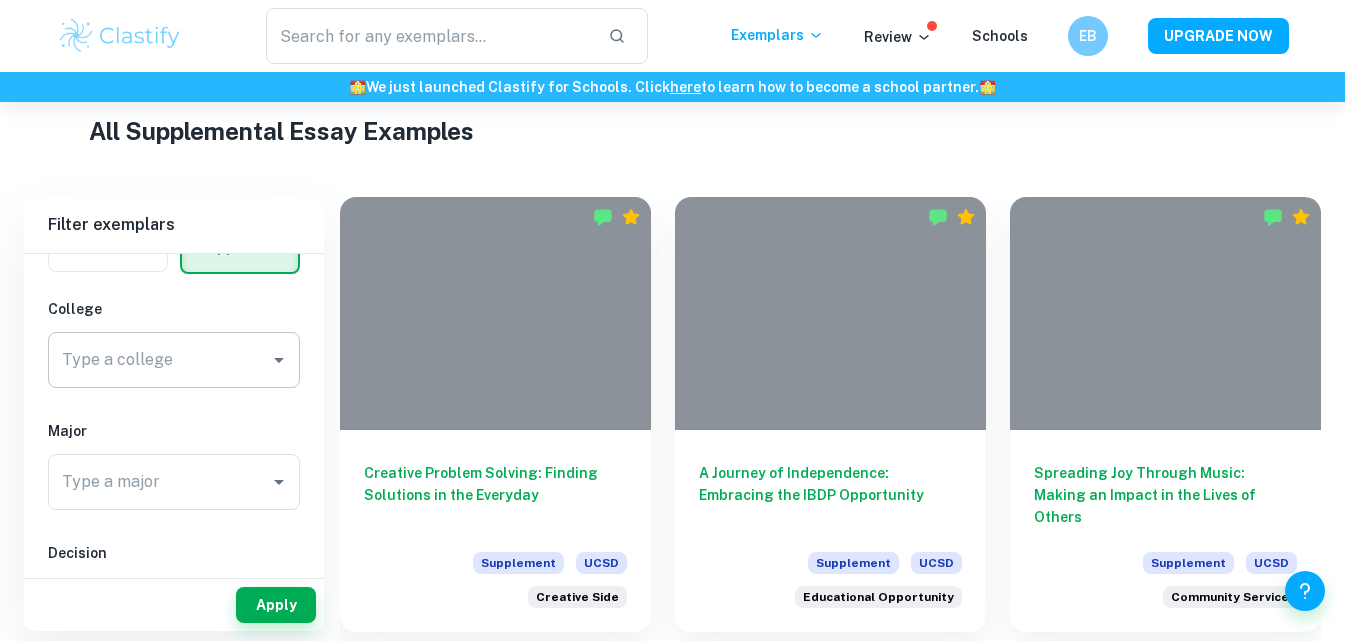 click on "Type a college" at bounding box center [174, 360] 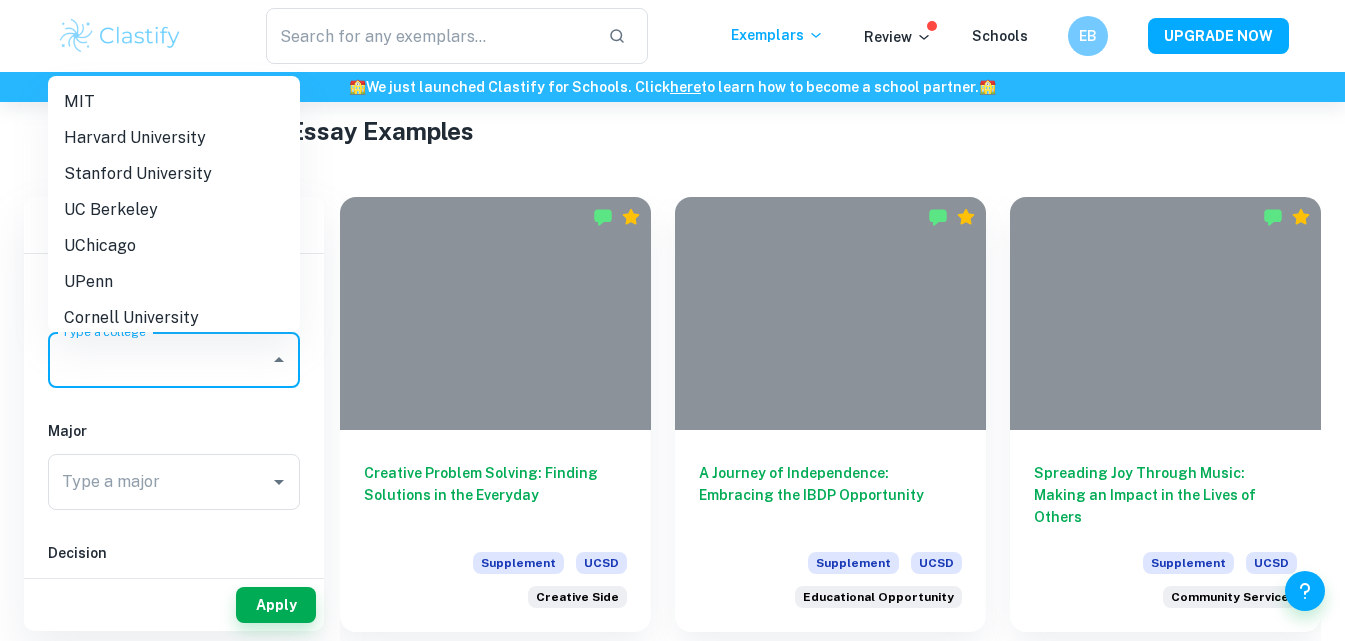 type on "r" 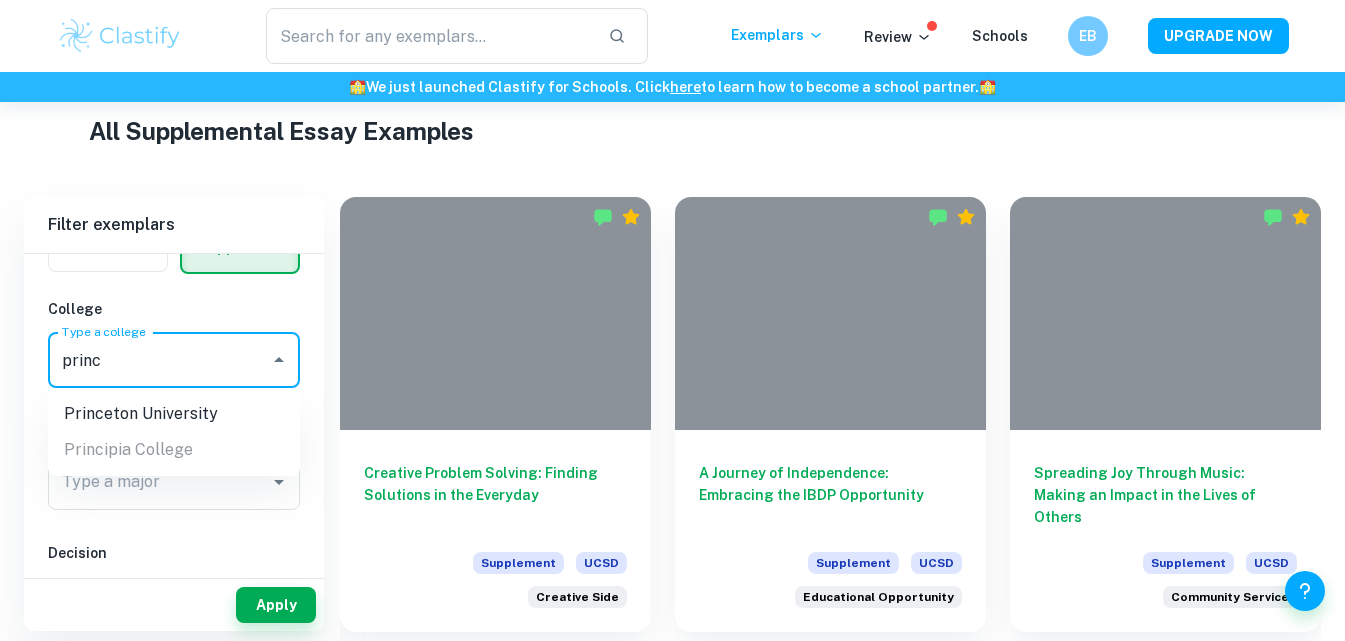 click on "Princeton University" at bounding box center (174, 414) 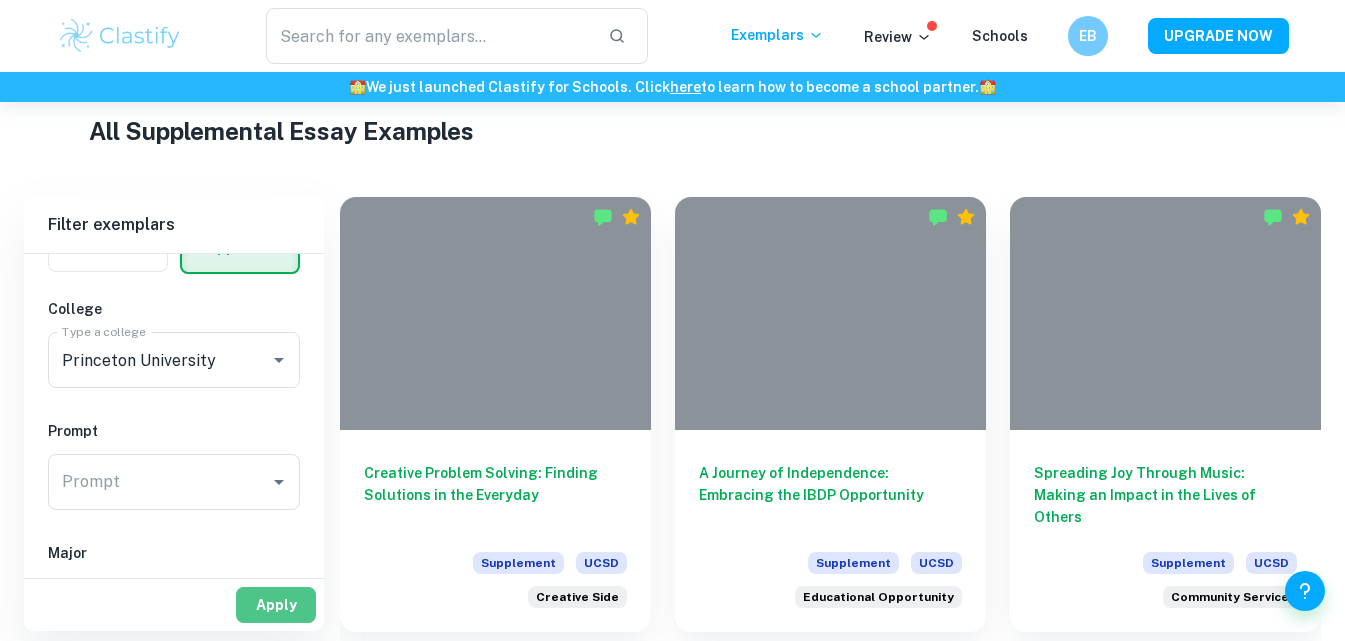 click on "Apply" at bounding box center (276, 605) 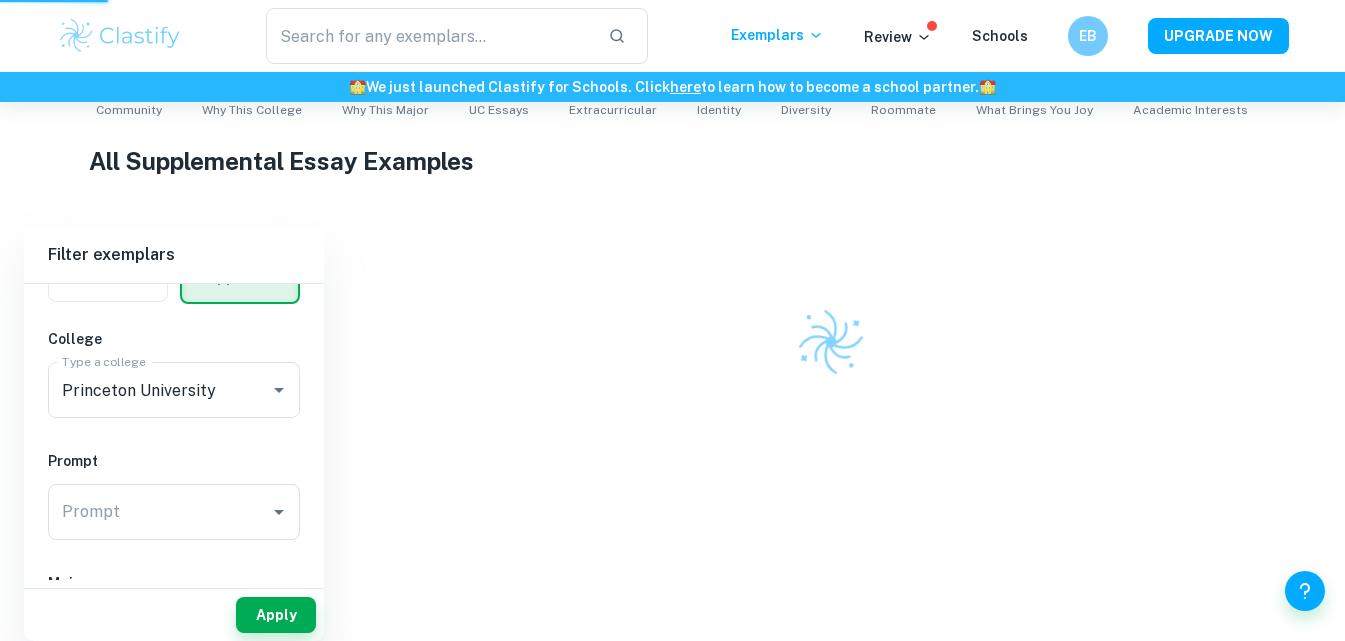 scroll, scrollTop: 437, scrollLeft: 0, axis: vertical 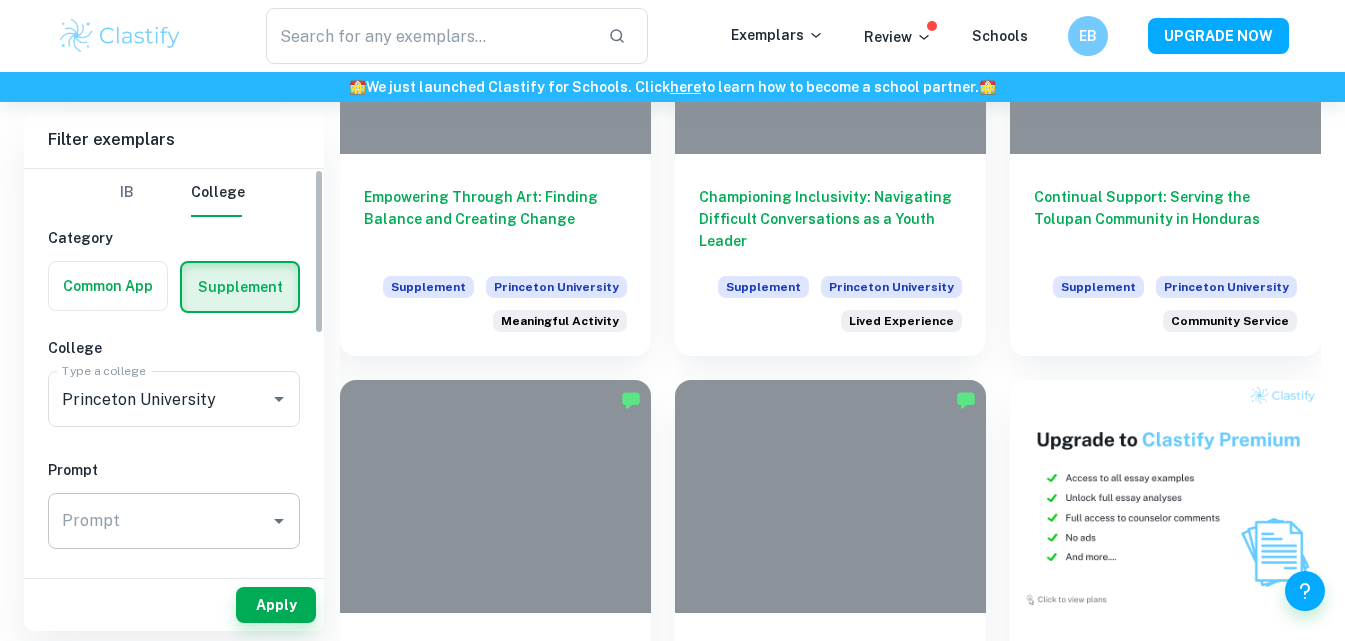 click on "Prompt" at bounding box center (159, 521) 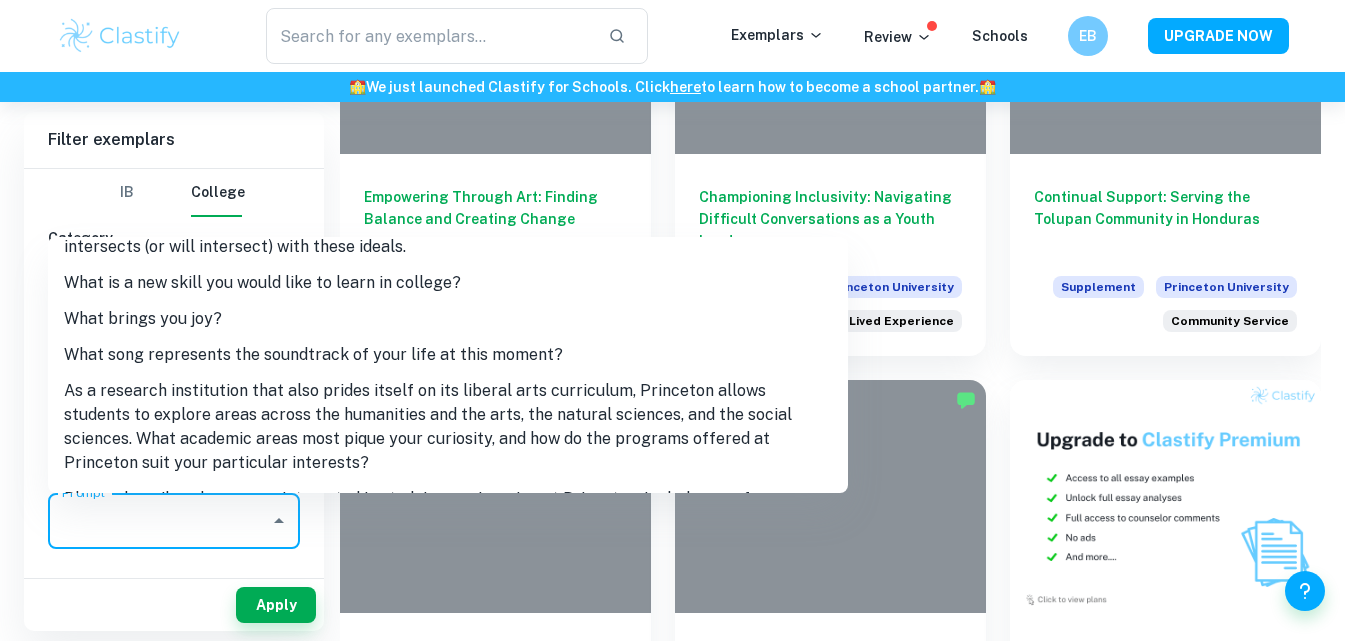 scroll, scrollTop: 215, scrollLeft: 0, axis: vertical 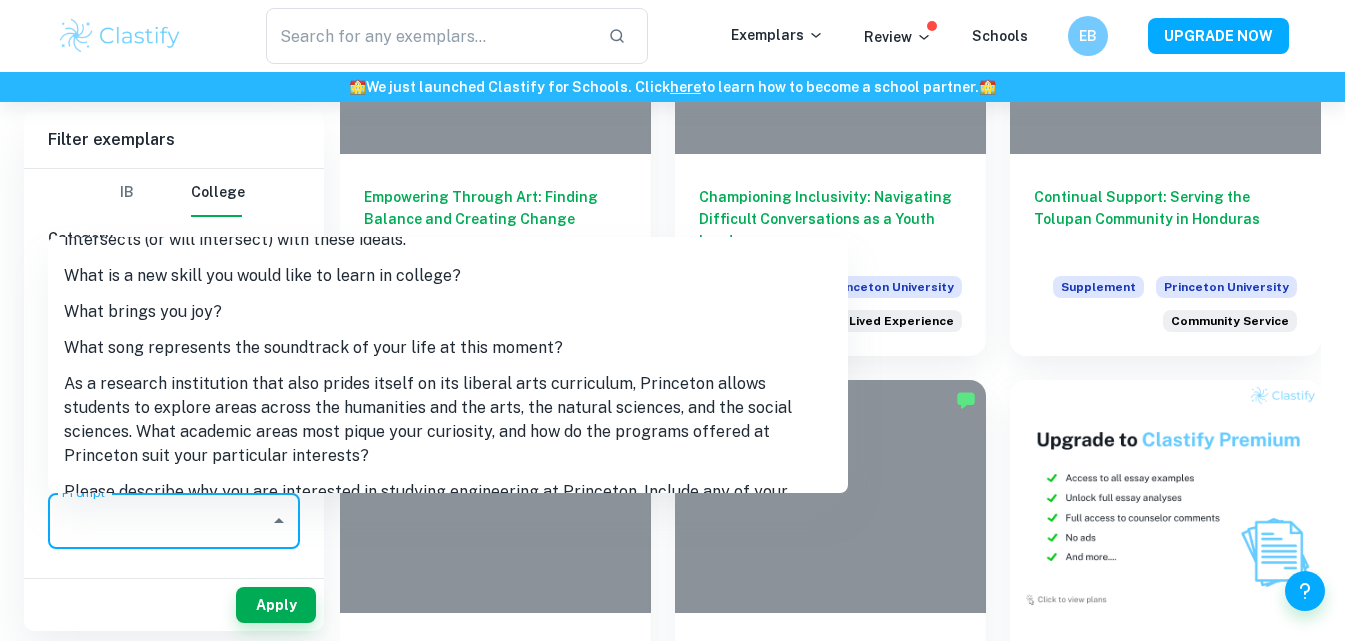 click on "As a research institution that also prides itself on its liberal arts curriculum, Princeton allows students to explore areas across the humanities and the arts, the natural sciences, and the social sciences. What academic areas most pique your curiosity, and how do the programs offered at Princeton suit your particular interests?" at bounding box center (448, 420) 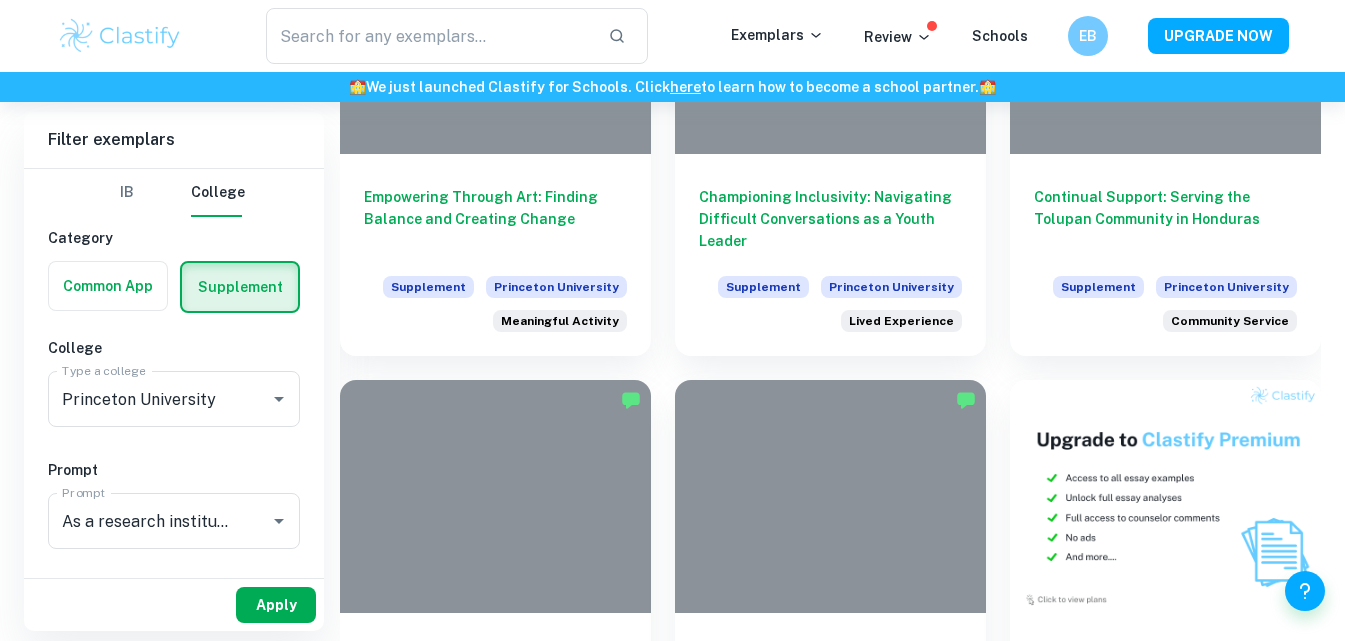 click on "Apply" at bounding box center (276, 605) 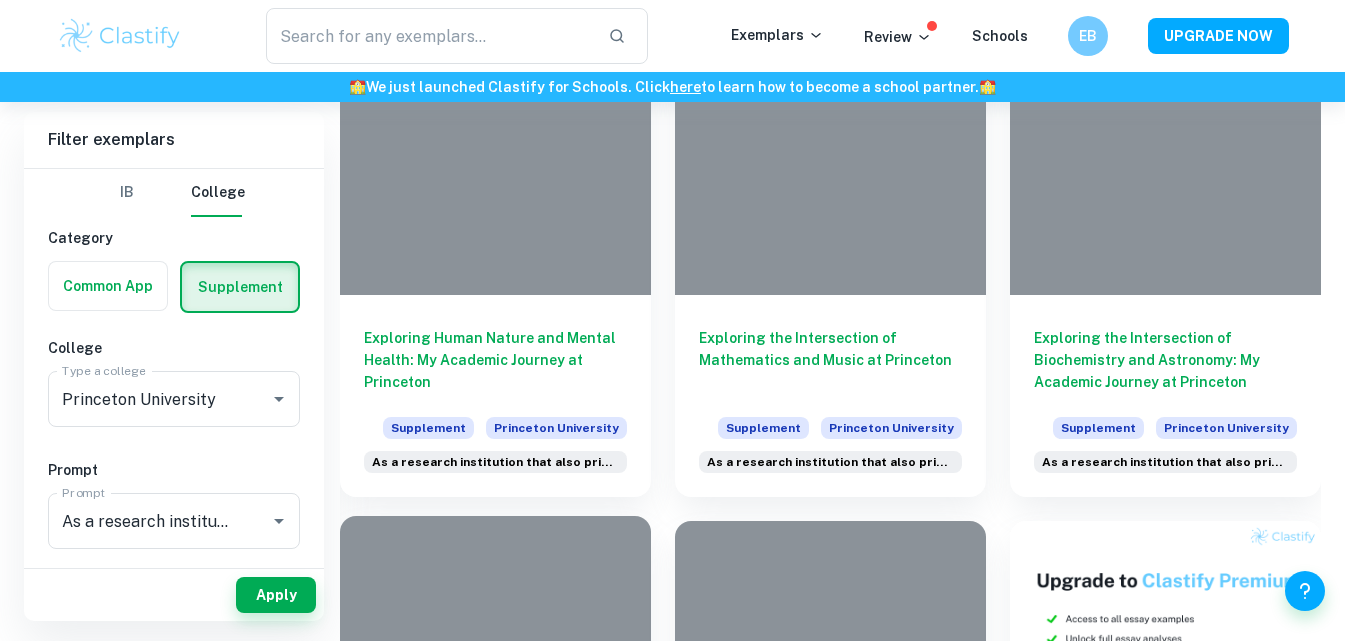 scroll, scrollTop: 454, scrollLeft: 0, axis: vertical 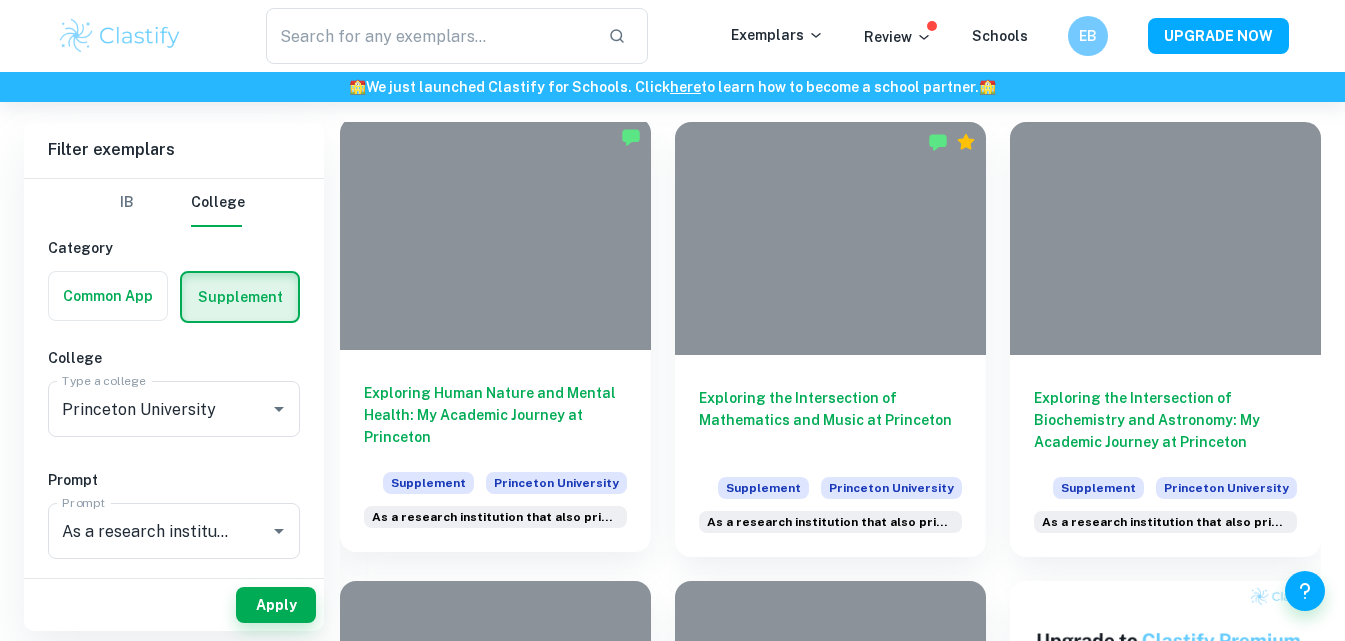 click on "Exploring Human Nature and Mental Health: My Academic Journey at Princeton" at bounding box center (495, 415) 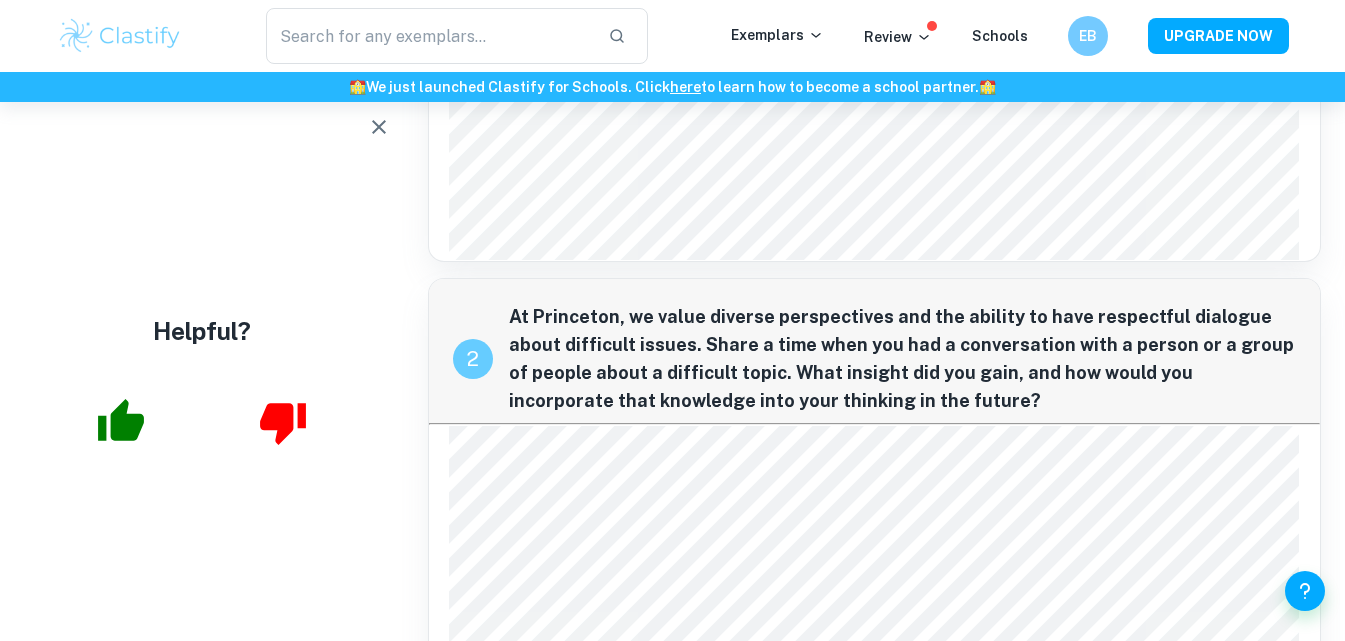 scroll, scrollTop: 0, scrollLeft: 0, axis: both 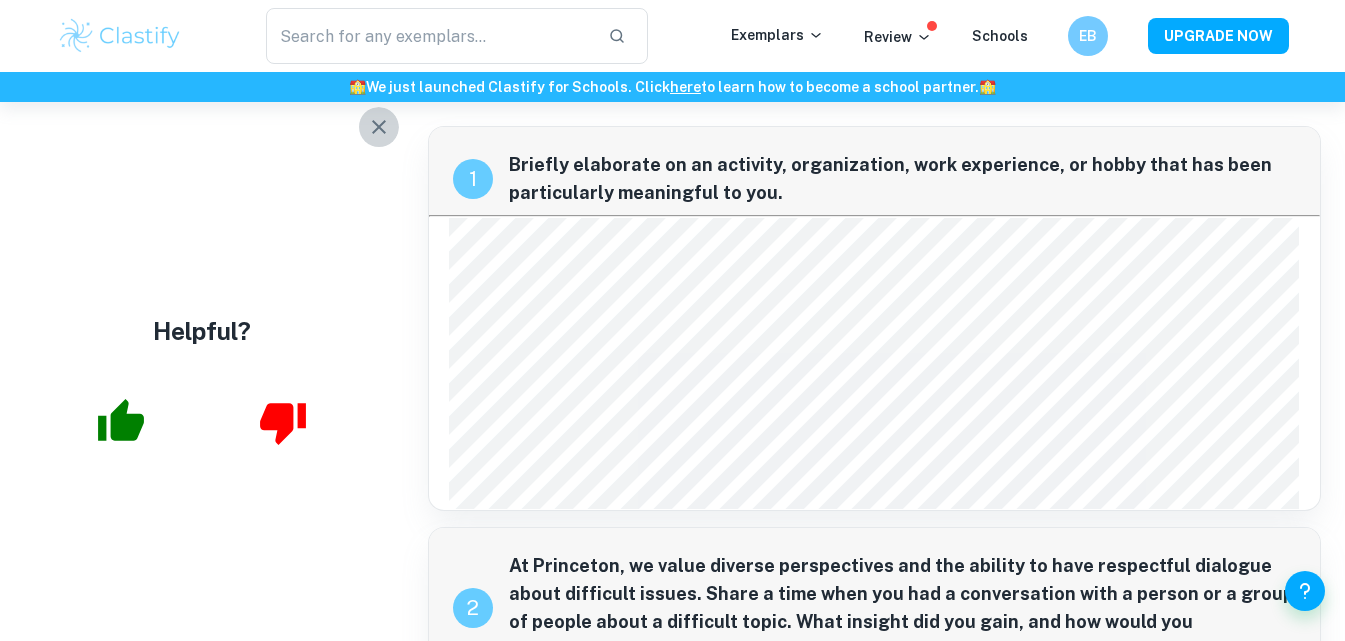 click 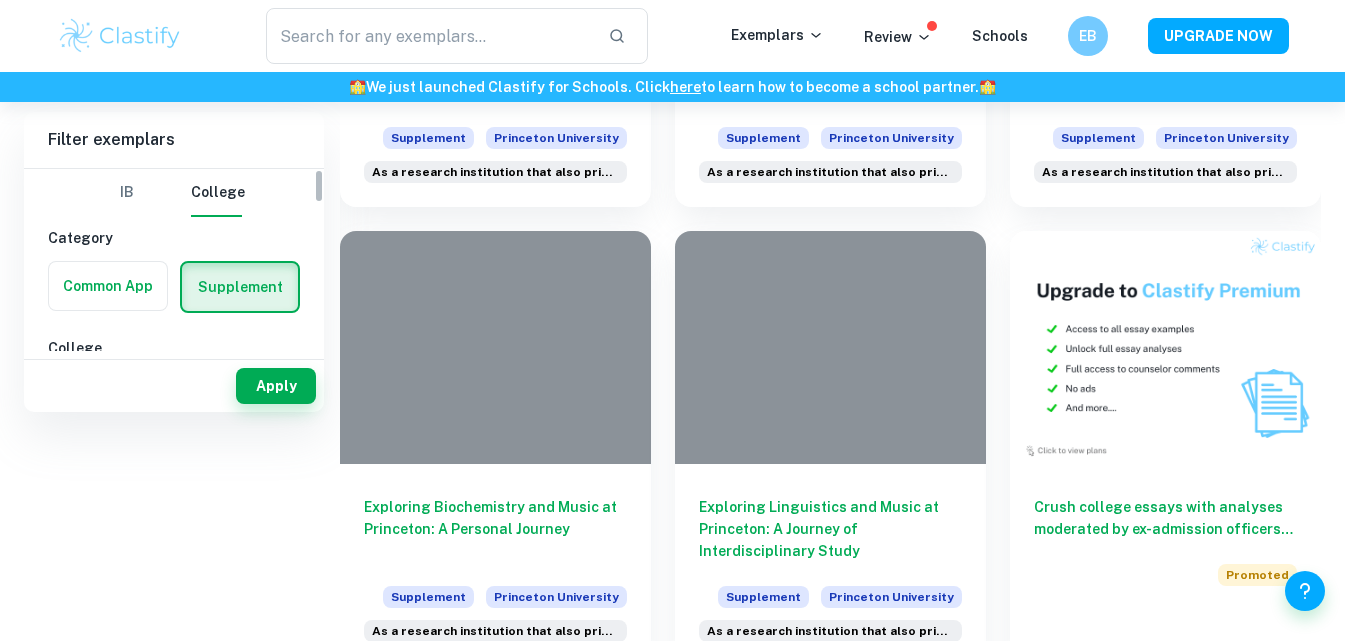 scroll, scrollTop: 20, scrollLeft: 0, axis: vertical 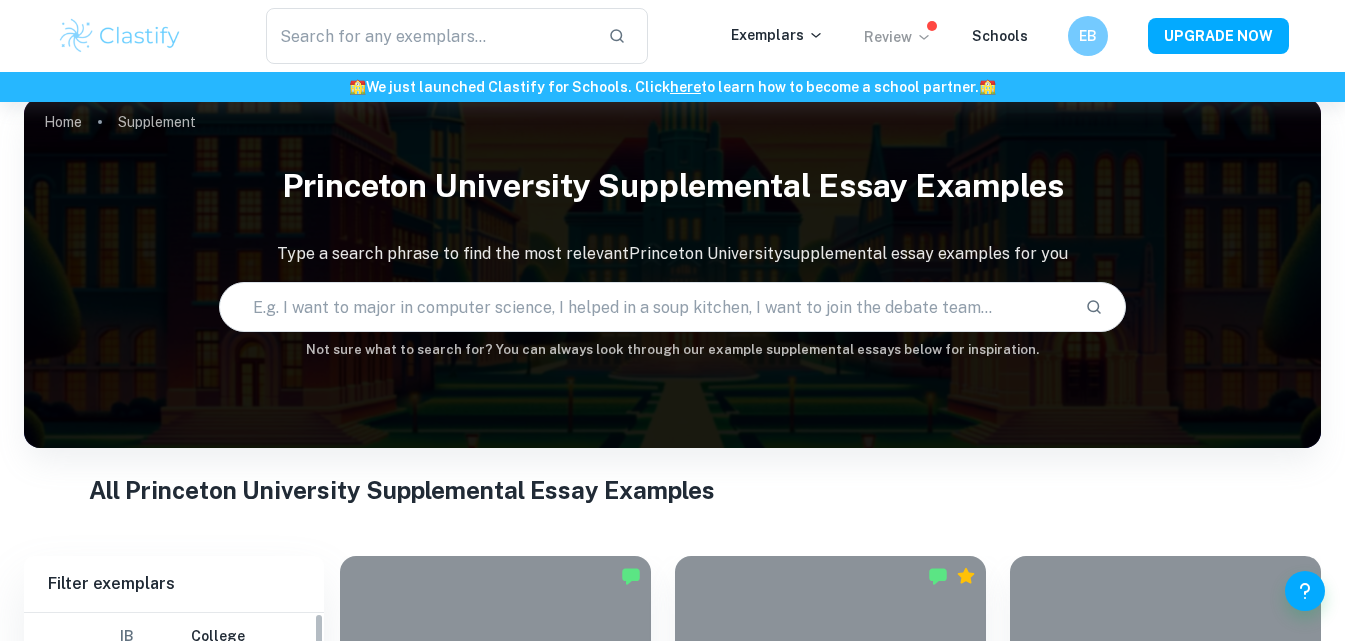click on "Review" at bounding box center (898, 37) 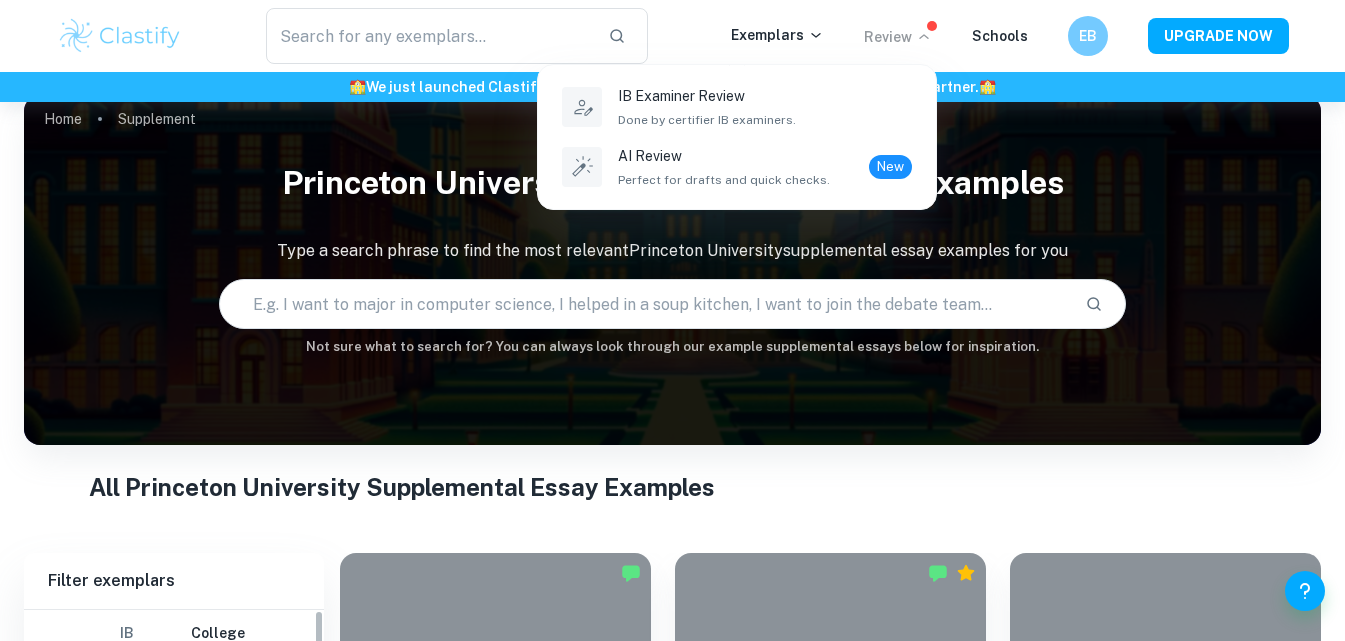 scroll, scrollTop: 449, scrollLeft: 0, axis: vertical 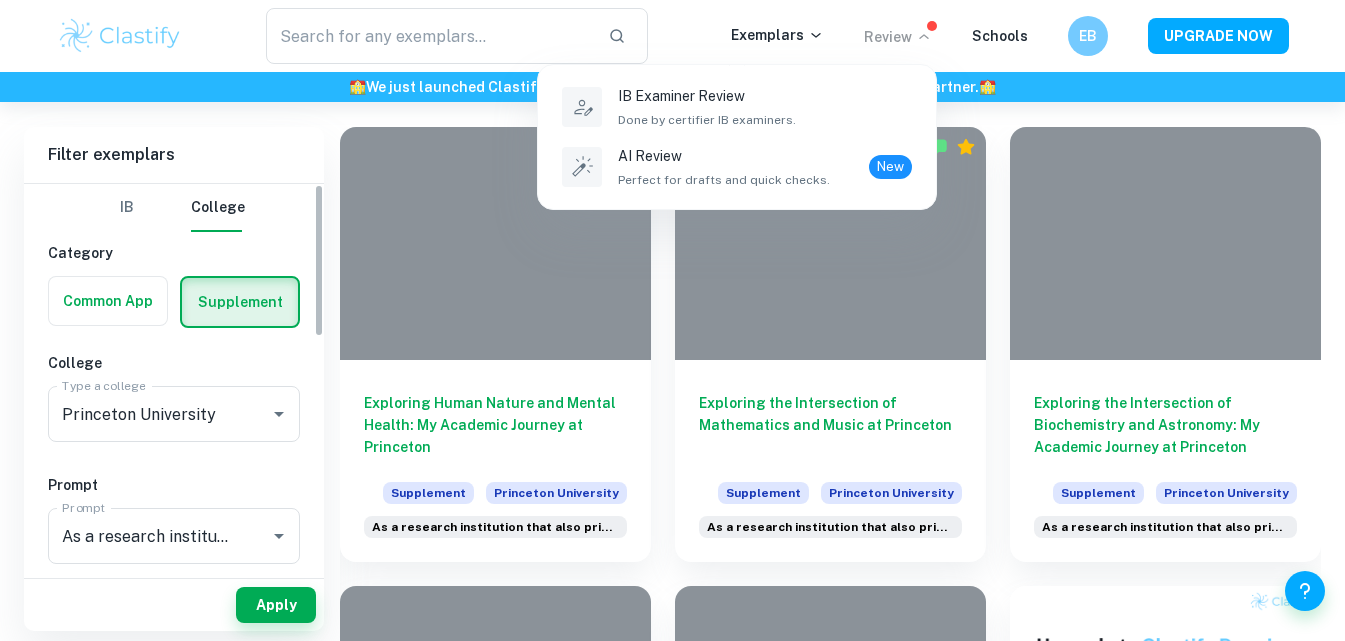 click at bounding box center [672, 320] 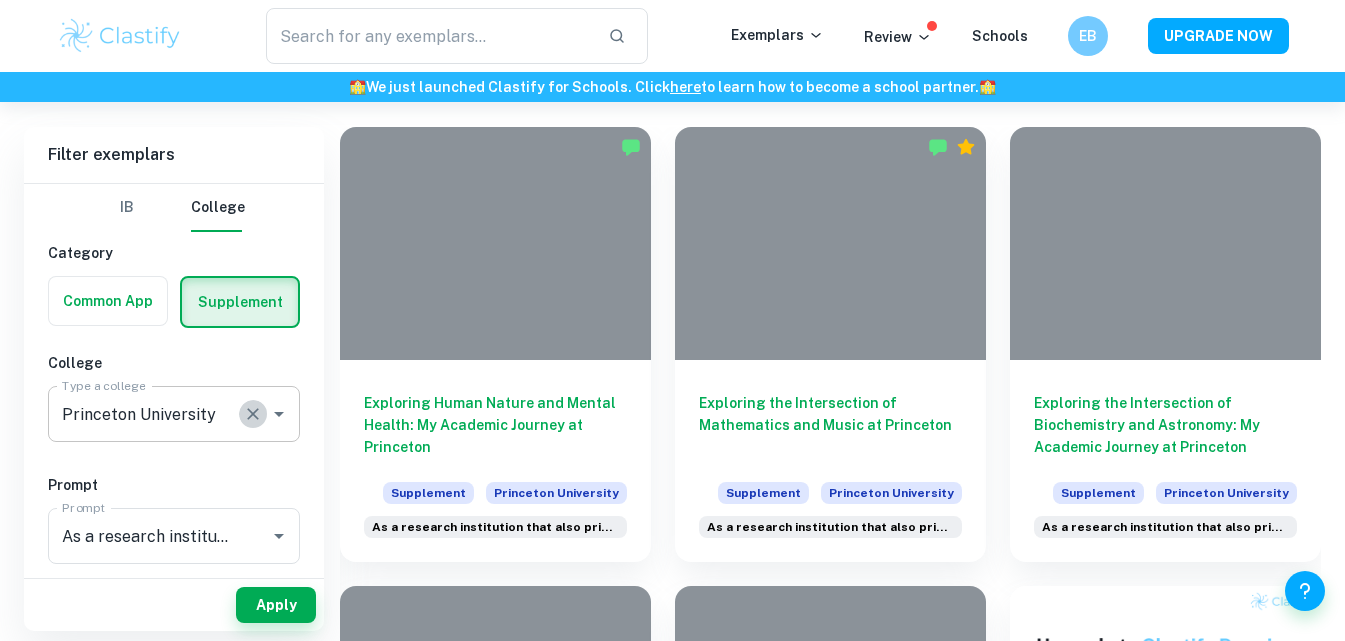 click 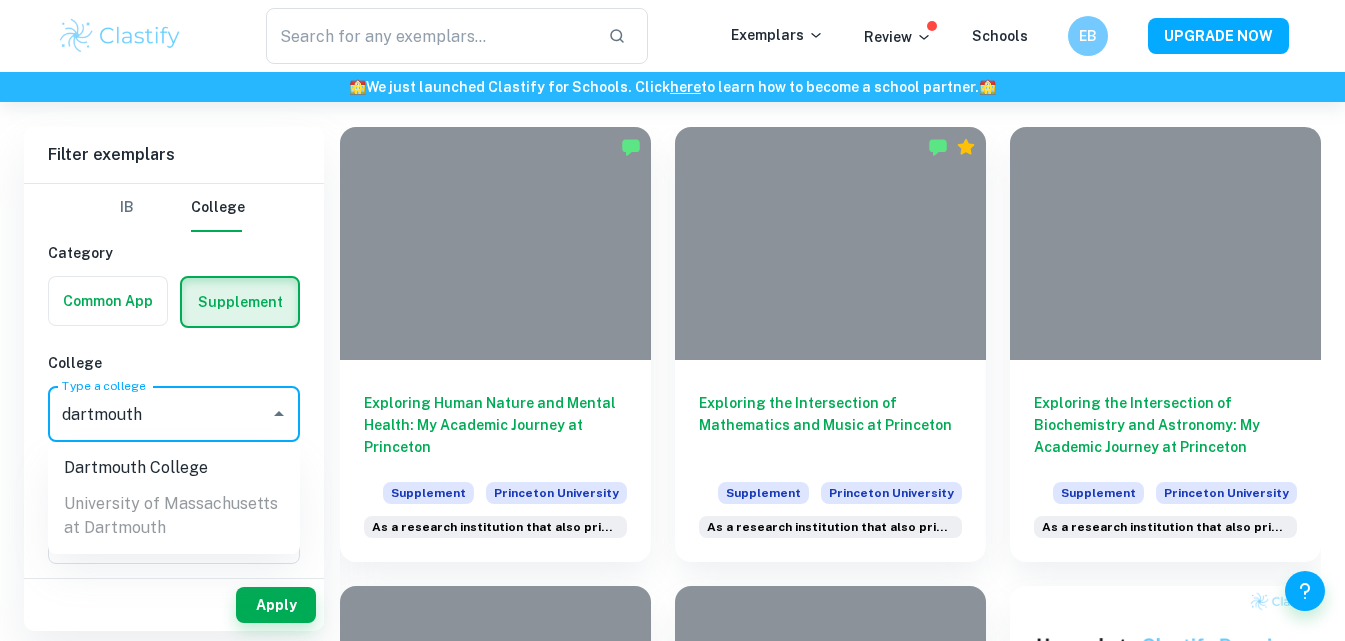 click on "Dartmouth College" at bounding box center (174, 468) 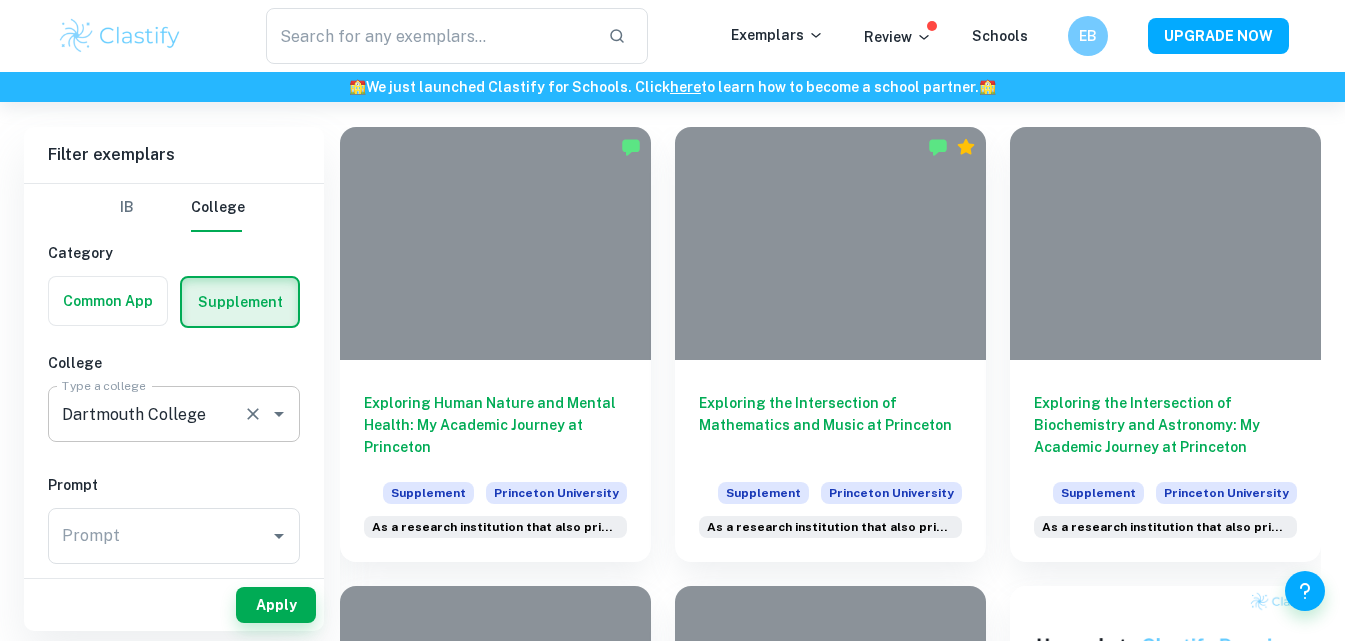 scroll, scrollTop: 88, scrollLeft: 0, axis: vertical 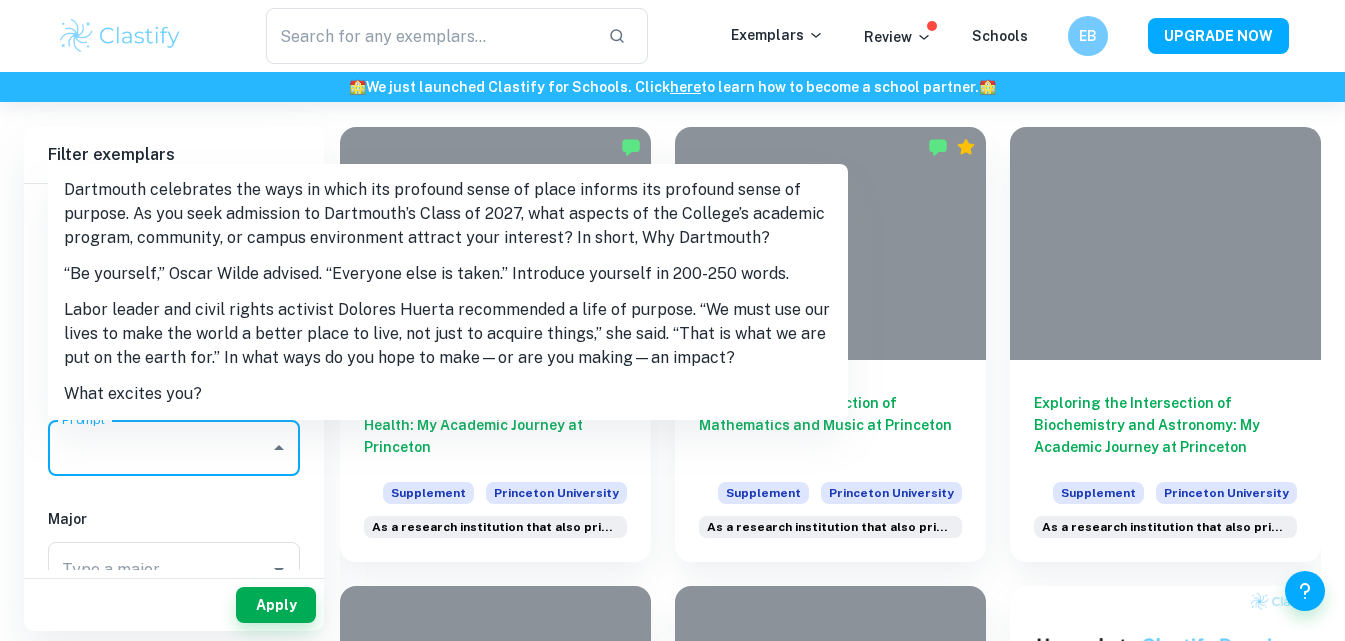 click on "Prompt" at bounding box center (159, 448) 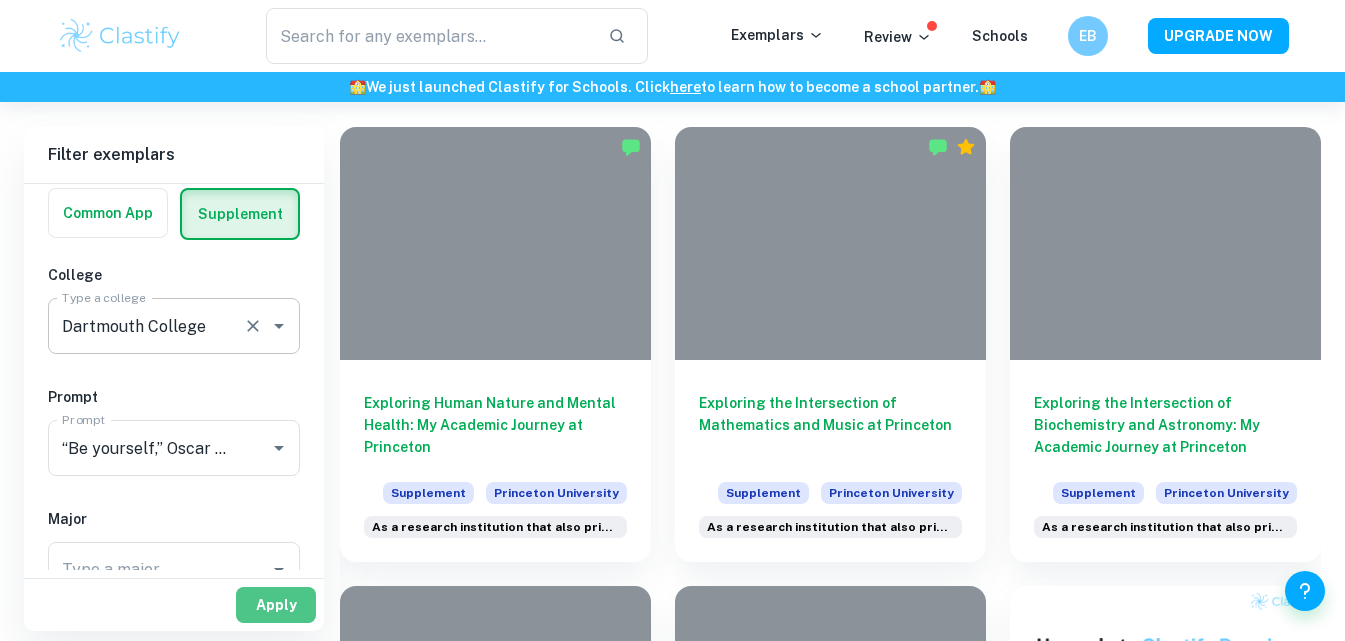 click on "Apply" at bounding box center [276, 605] 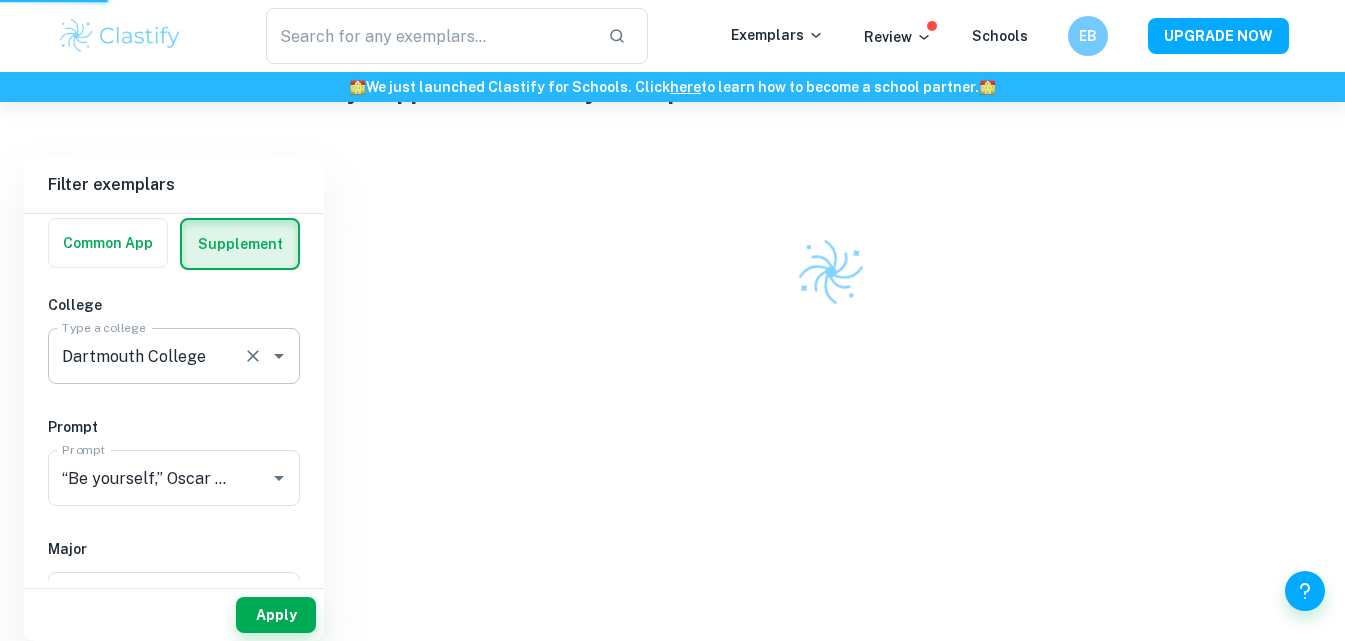 scroll, scrollTop: 409, scrollLeft: 0, axis: vertical 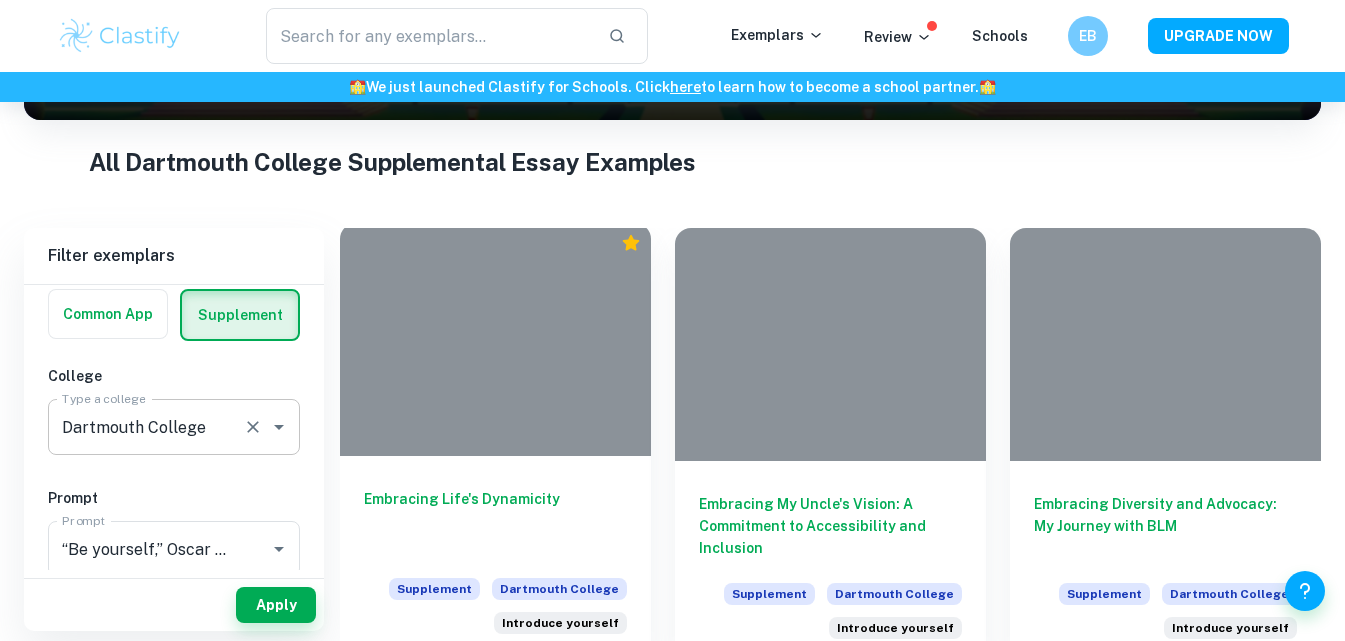 click on "Embracing Life's Dynamicity" at bounding box center (495, 521) 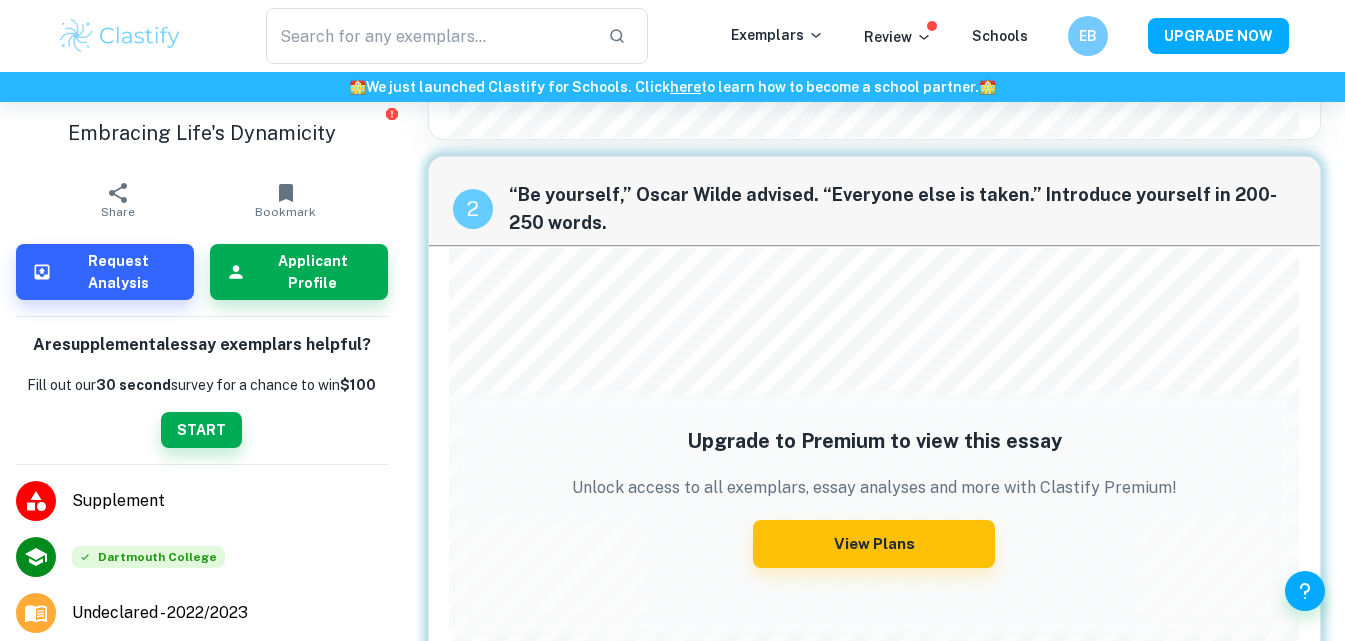 scroll, scrollTop: 351, scrollLeft: 0, axis: vertical 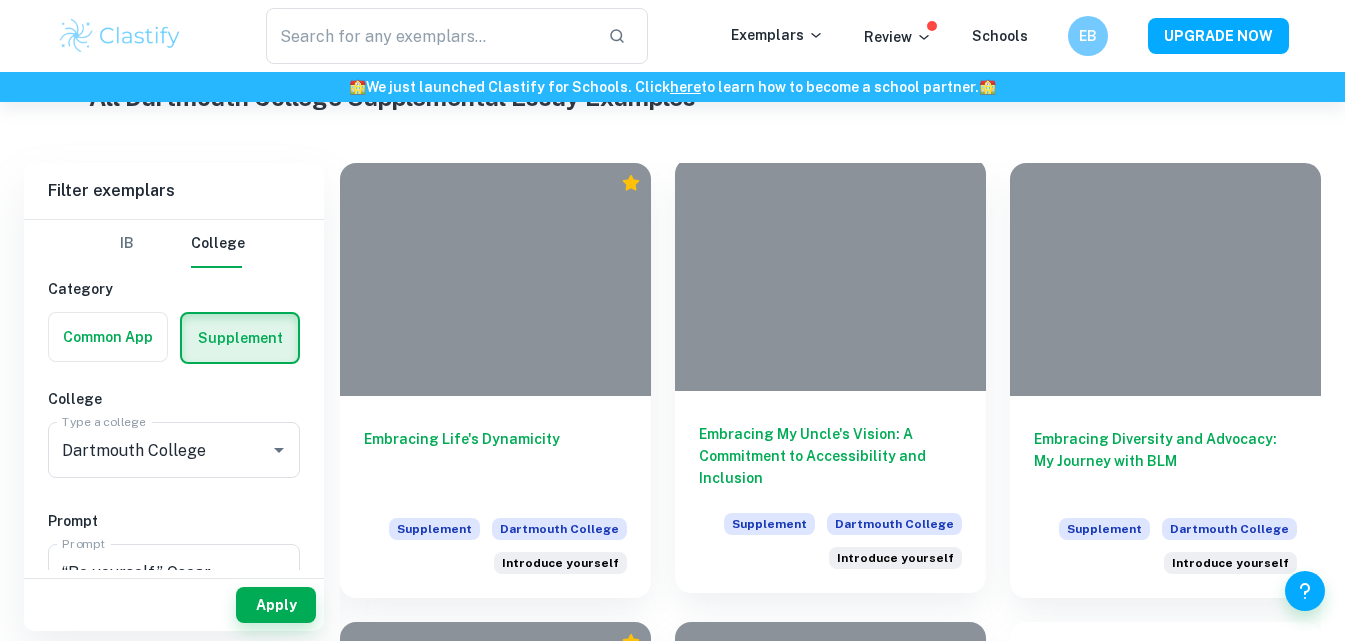 drag, startPoint x: 881, startPoint y: 359, endPoint x: 759, endPoint y: 357, distance: 122.016396 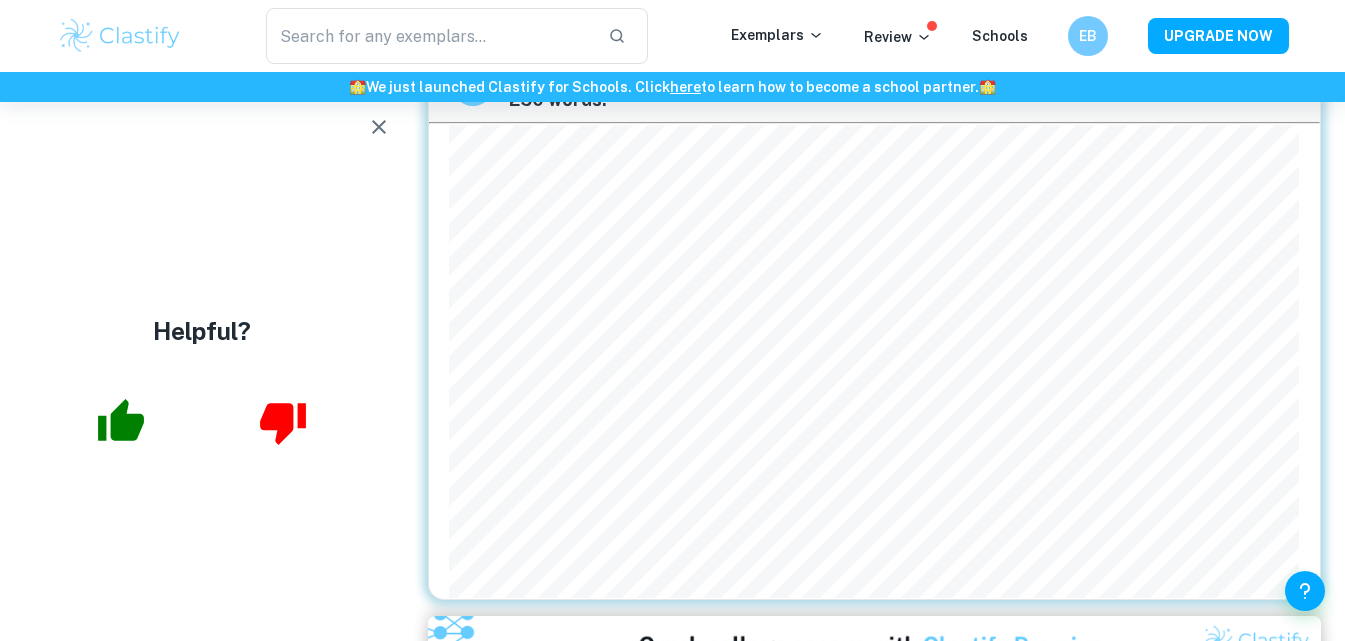 scroll, scrollTop: 491, scrollLeft: 0, axis: vertical 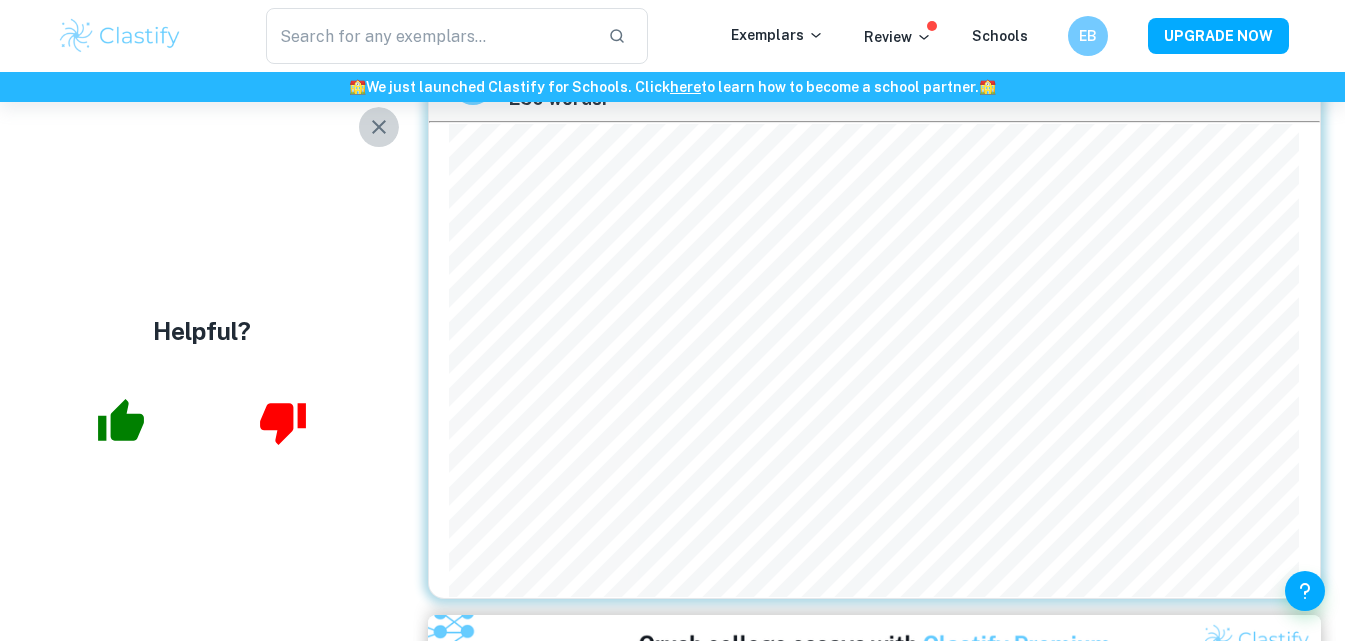 click 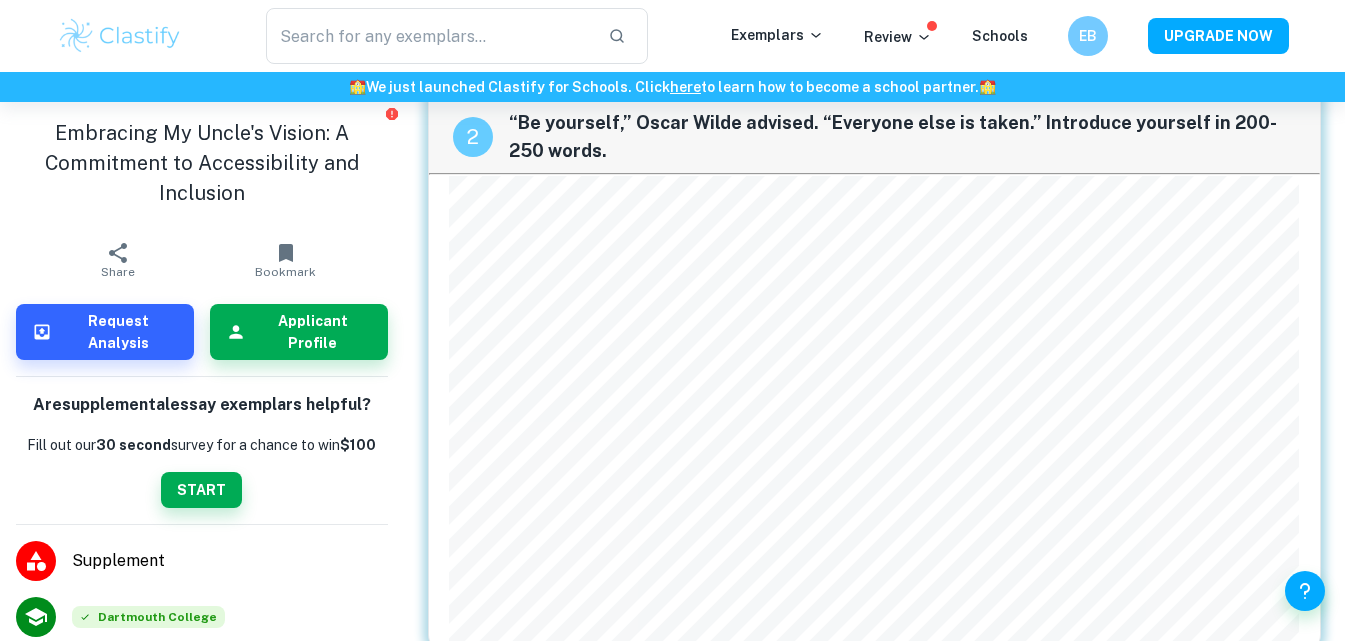 scroll, scrollTop: 438, scrollLeft: 0, axis: vertical 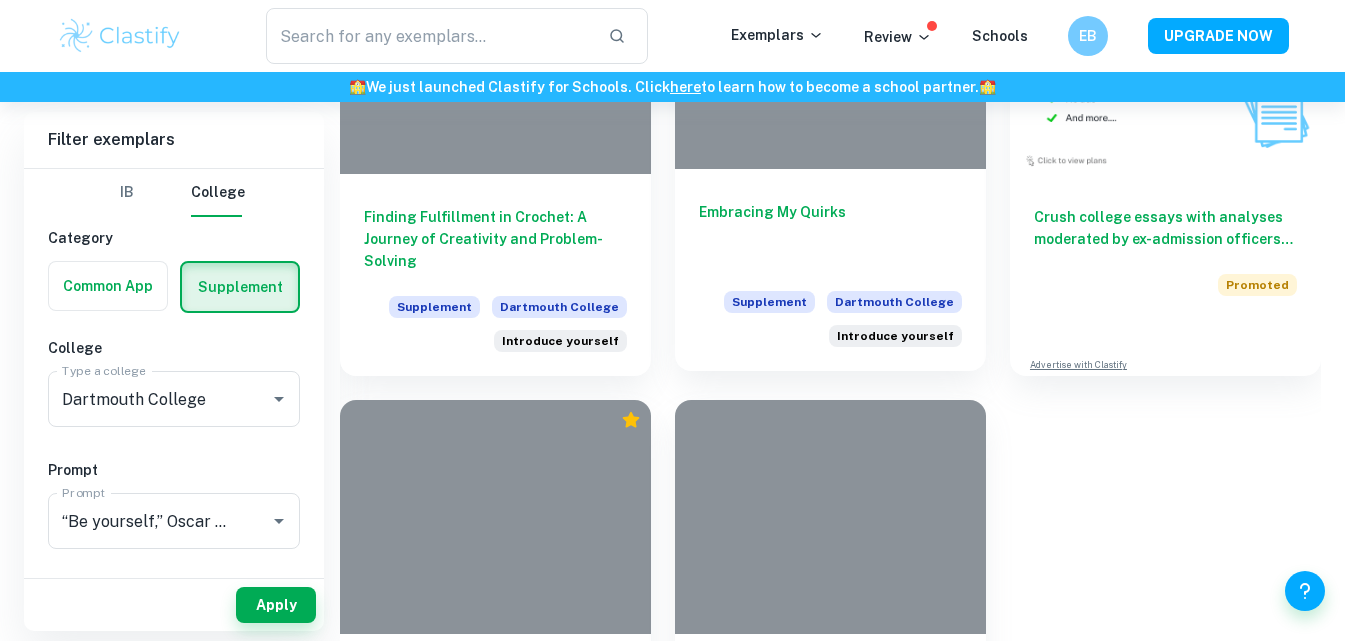 click on "Embracing My Quirks" at bounding box center [830, 234] 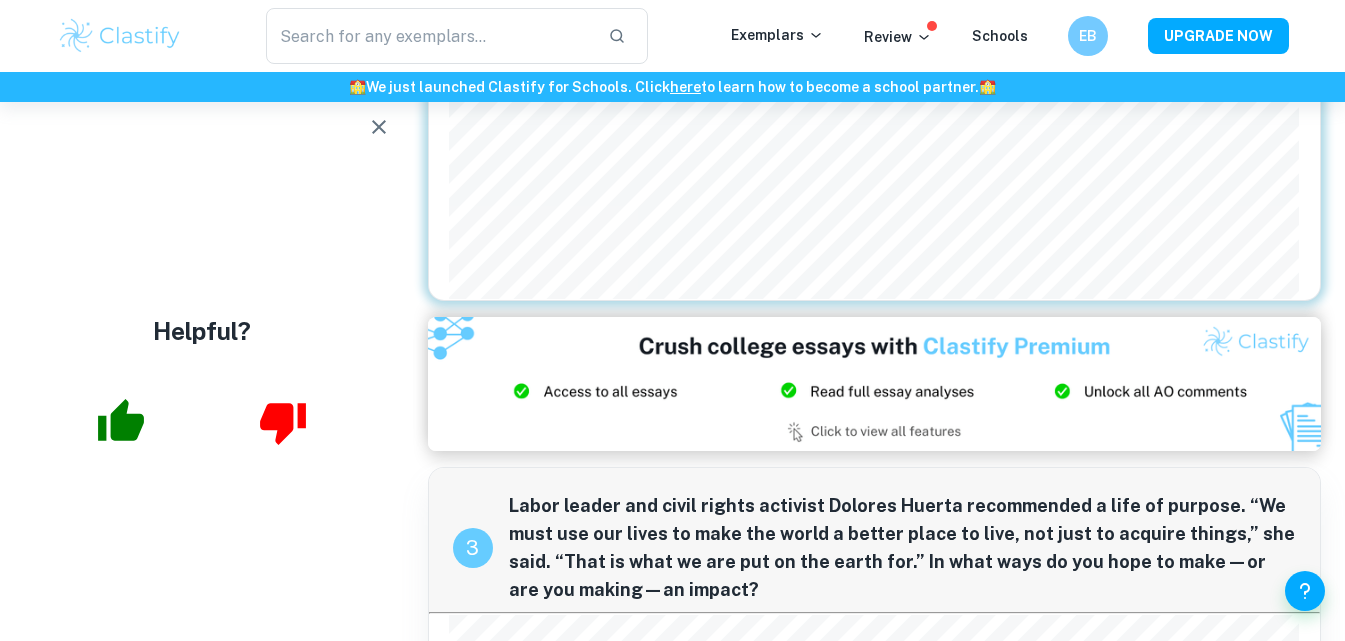 scroll, scrollTop: 1135, scrollLeft: 0, axis: vertical 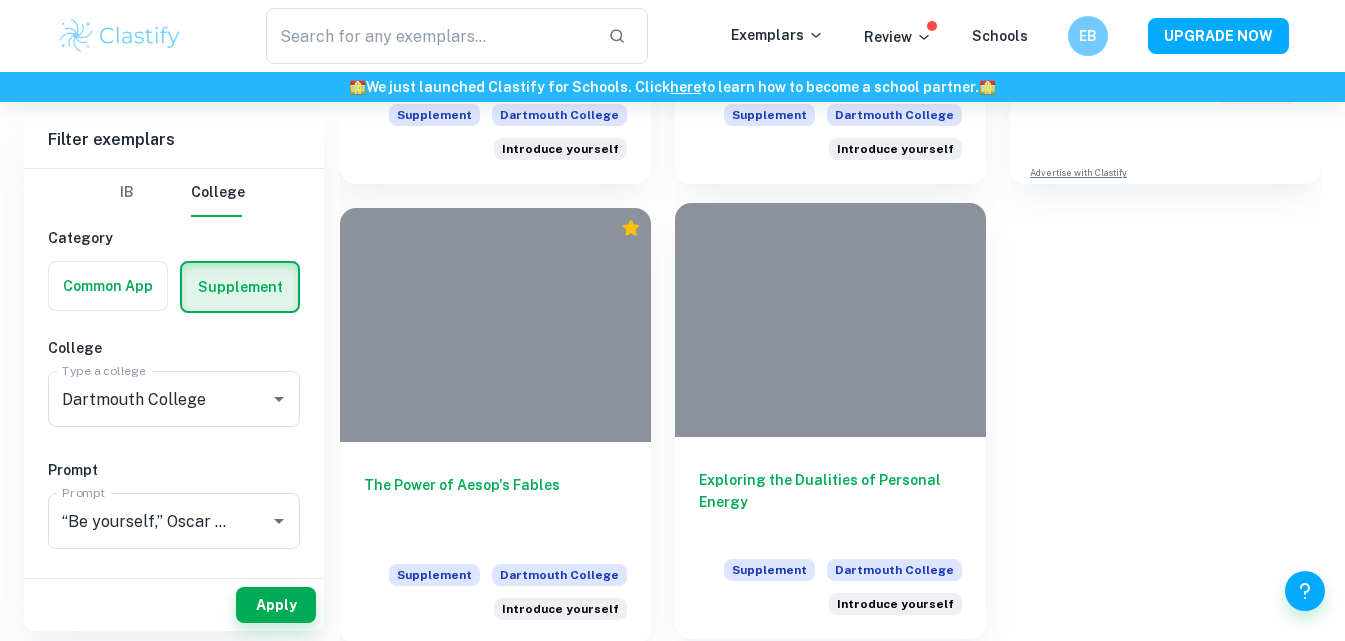 click on "Exploring the Dualities of Personal Energy" at bounding box center [830, 502] 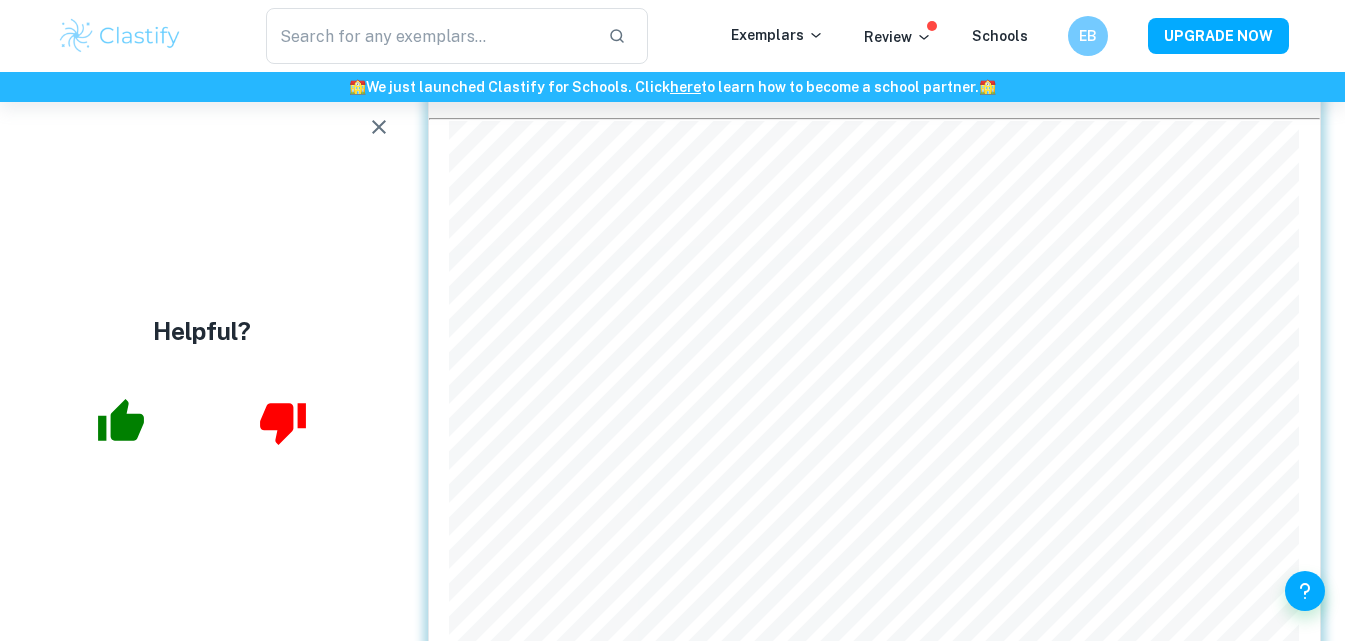 scroll, scrollTop: 611, scrollLeft: 0, axis: vertical 